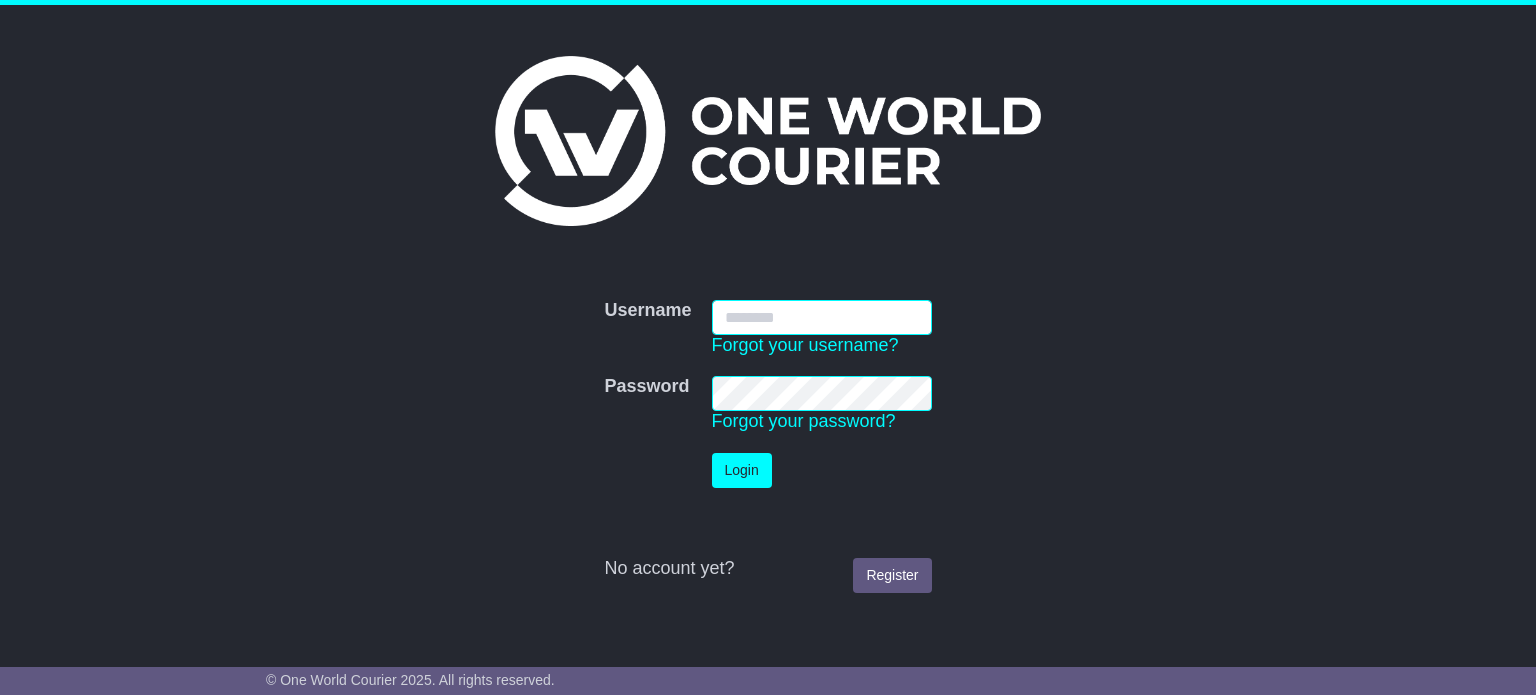 scroll, scrollTop: 0, scrollLeft: 0, axis: both 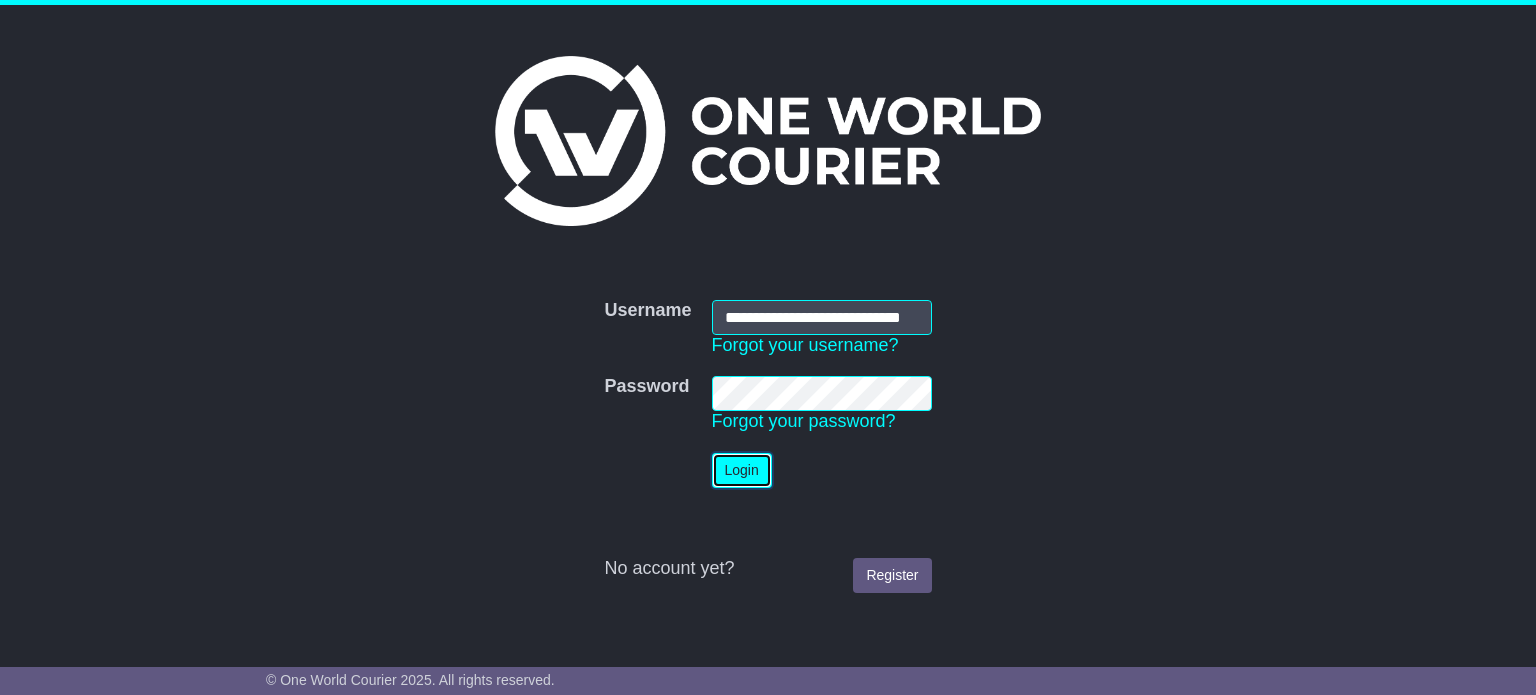 click on "Login" at bounding box center (742, 470) 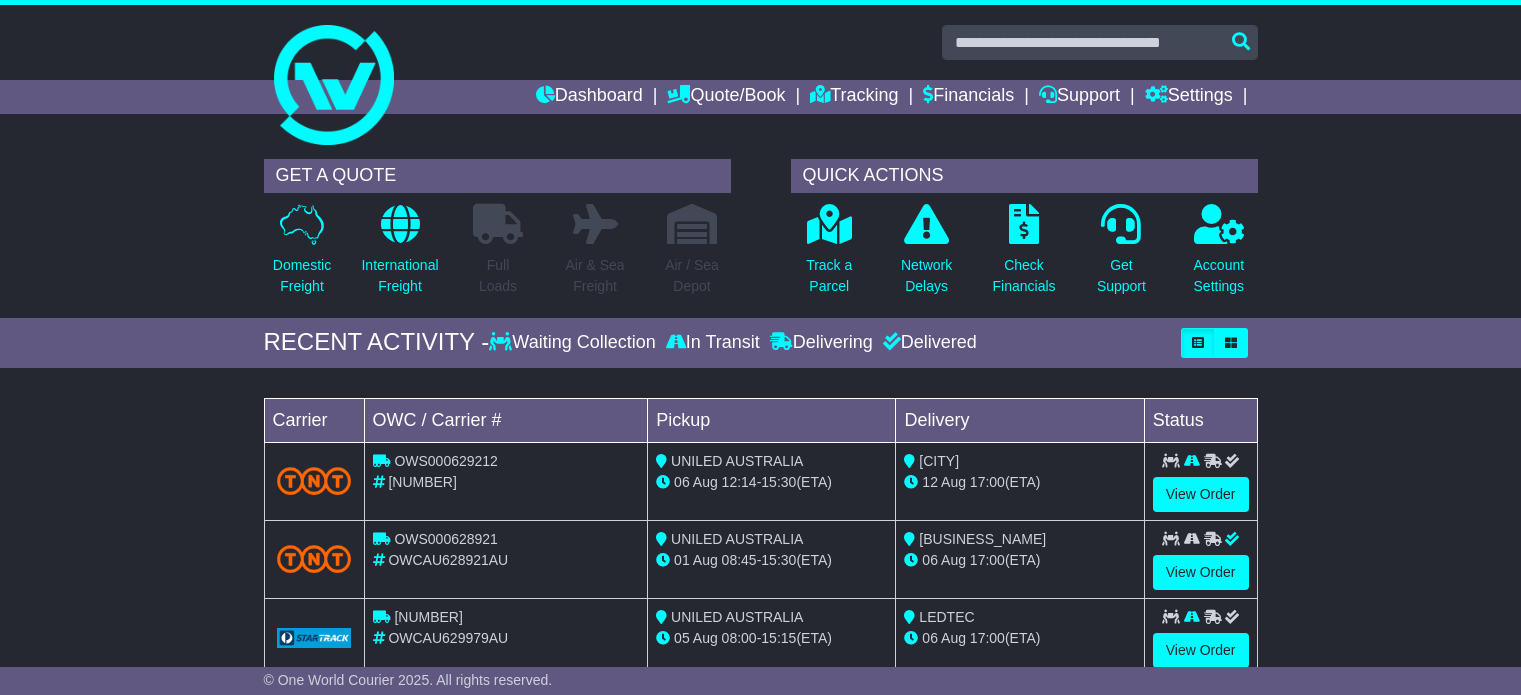 scroll, scrollTop: 0, scrollLeft: 0, axis: both 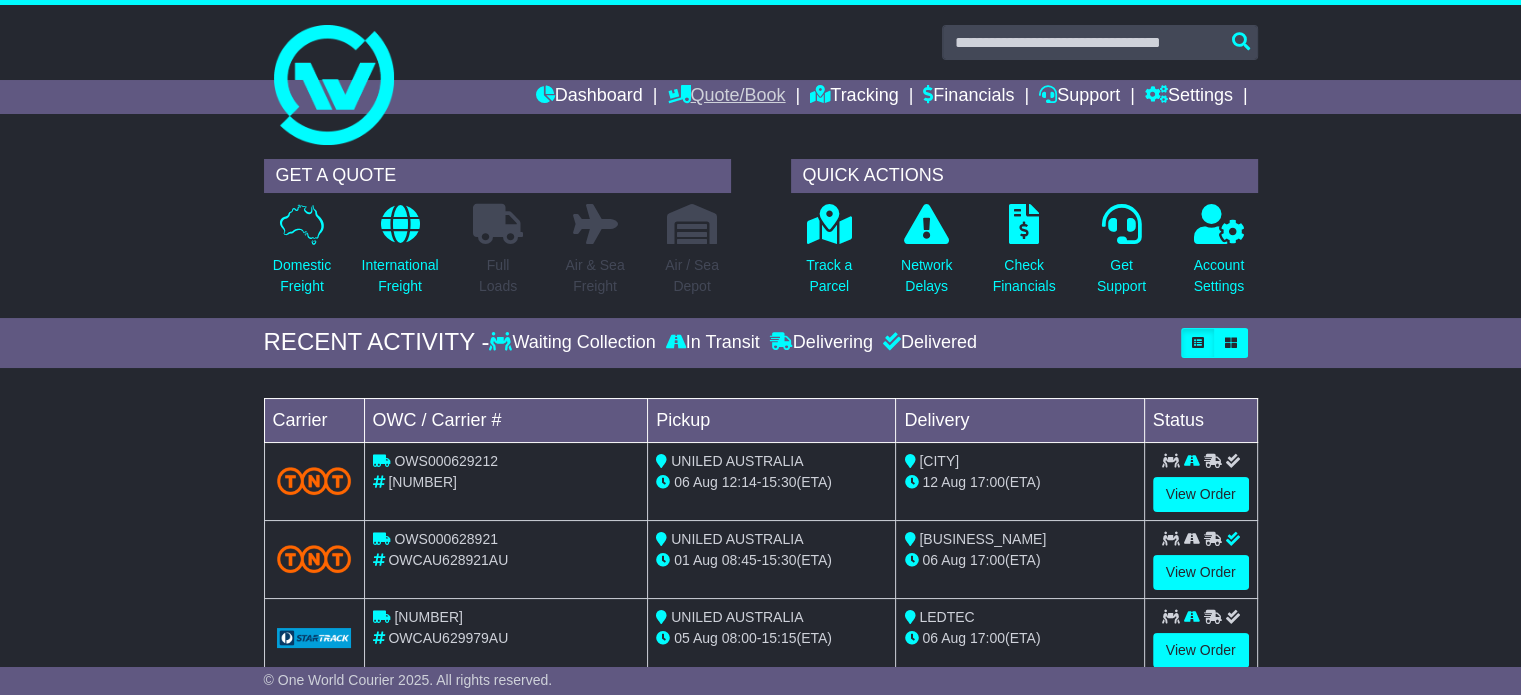 click on "Quote/Book" at bounding box center [726, 97] 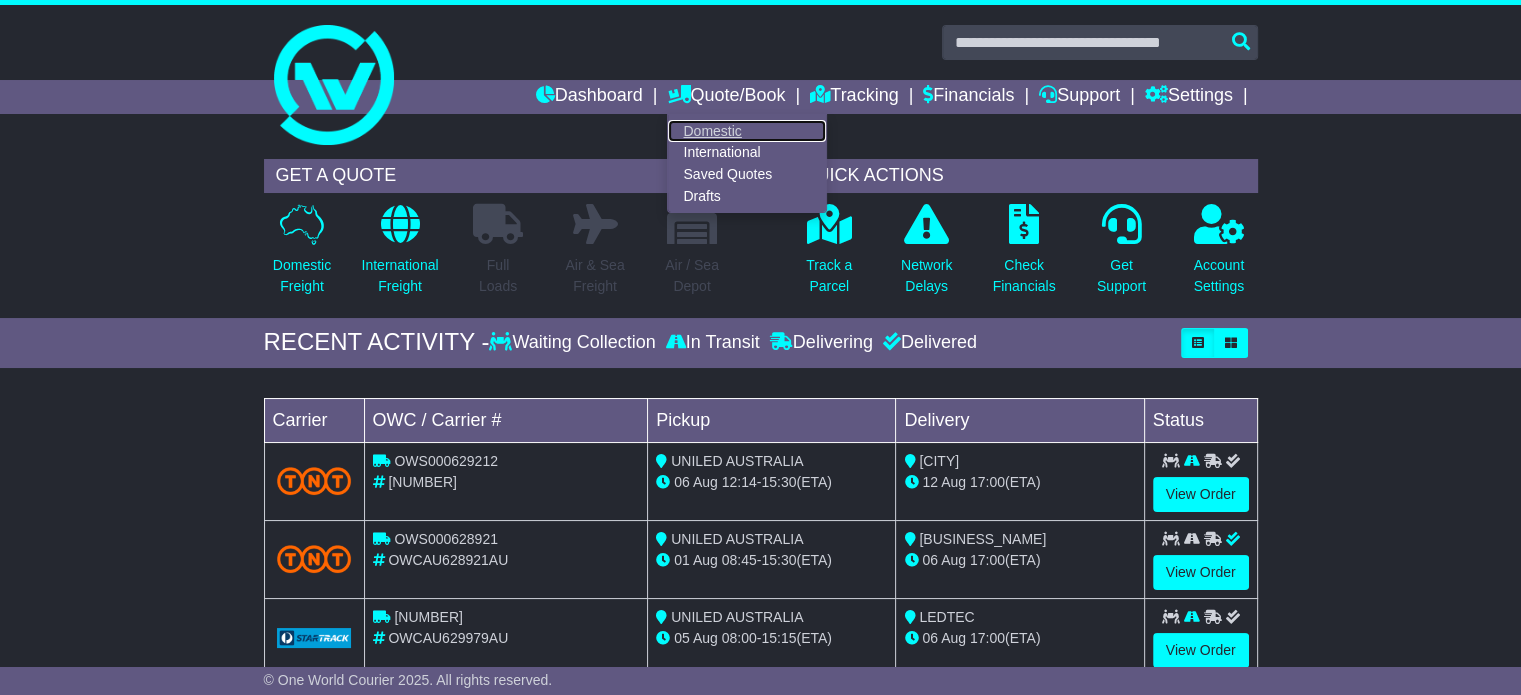 click on "Domestic" at bounding box center [747, 131] 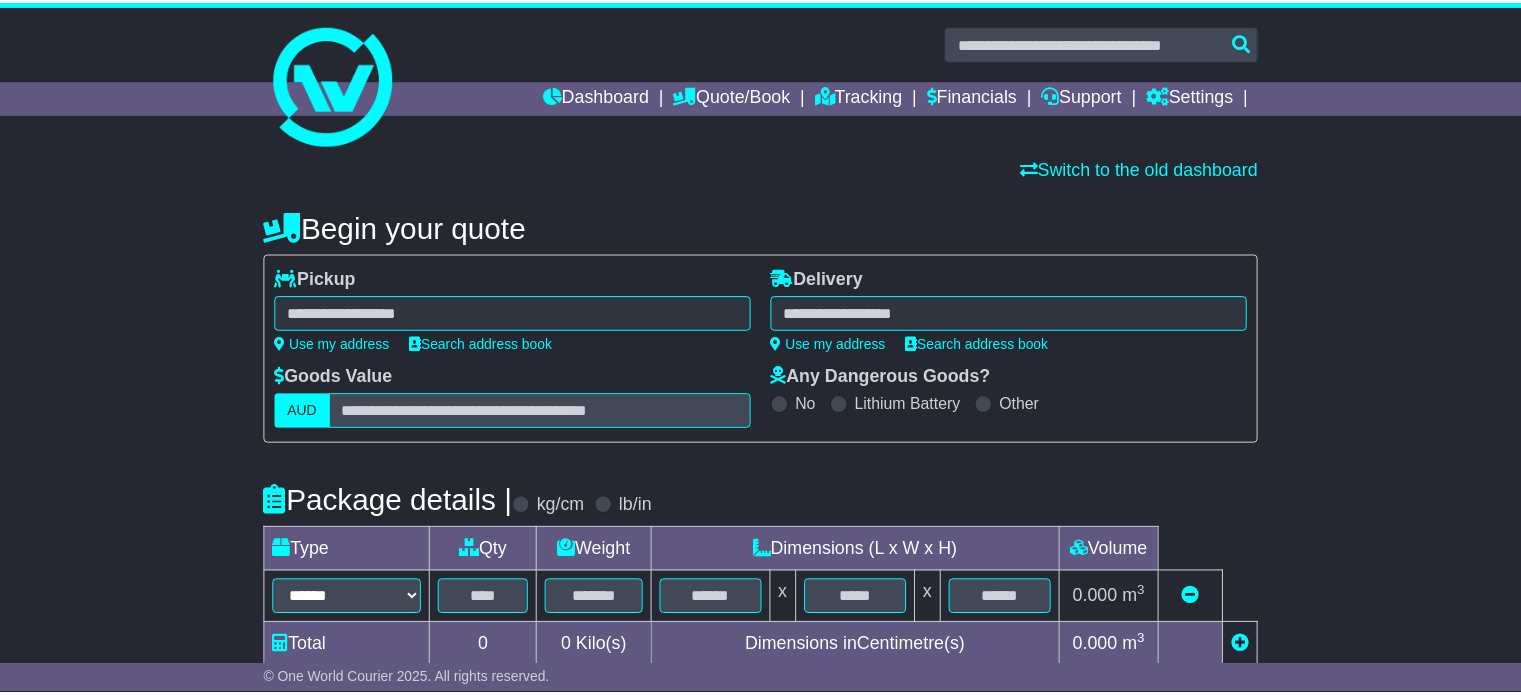 scroll, scrollTop: 0, scrollLeft: 0, axis: both 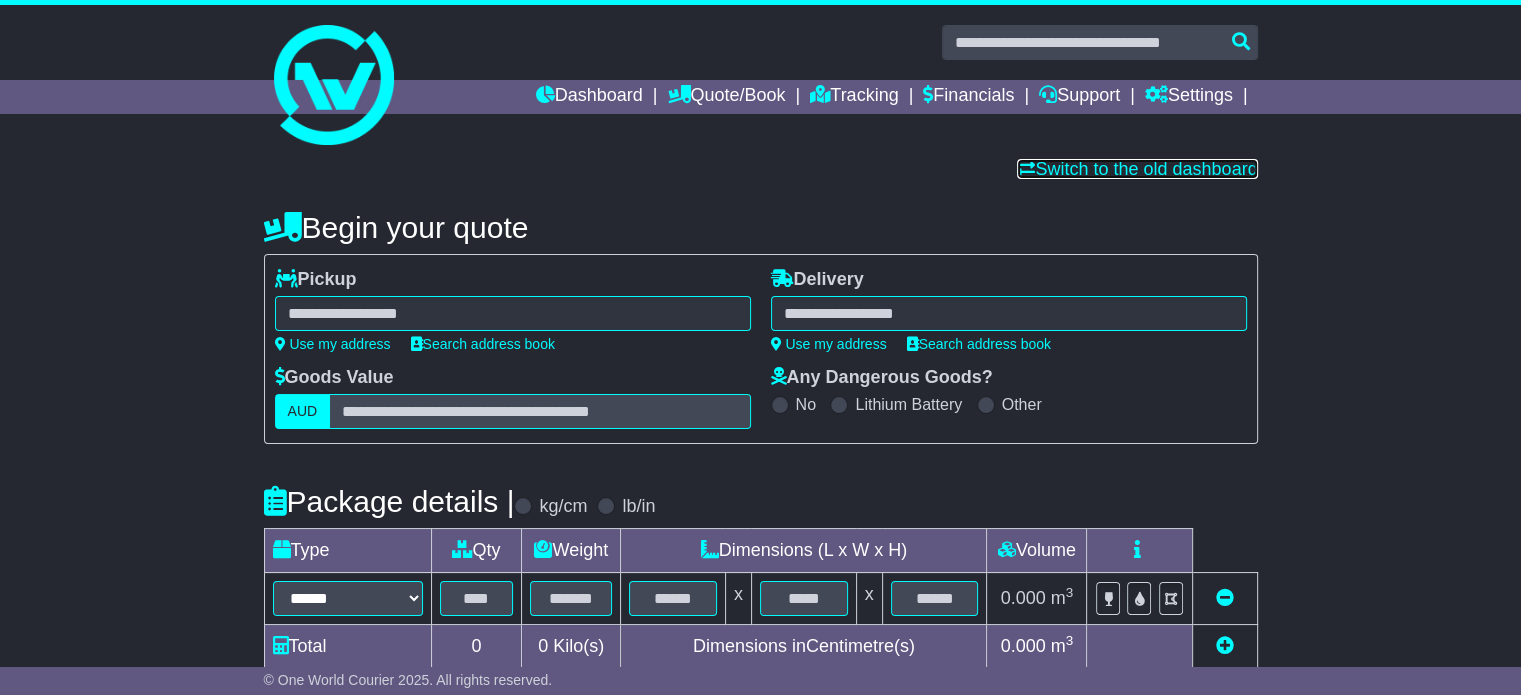 click on "Switch to the old dashboard" at bounding box center (1137, 169) 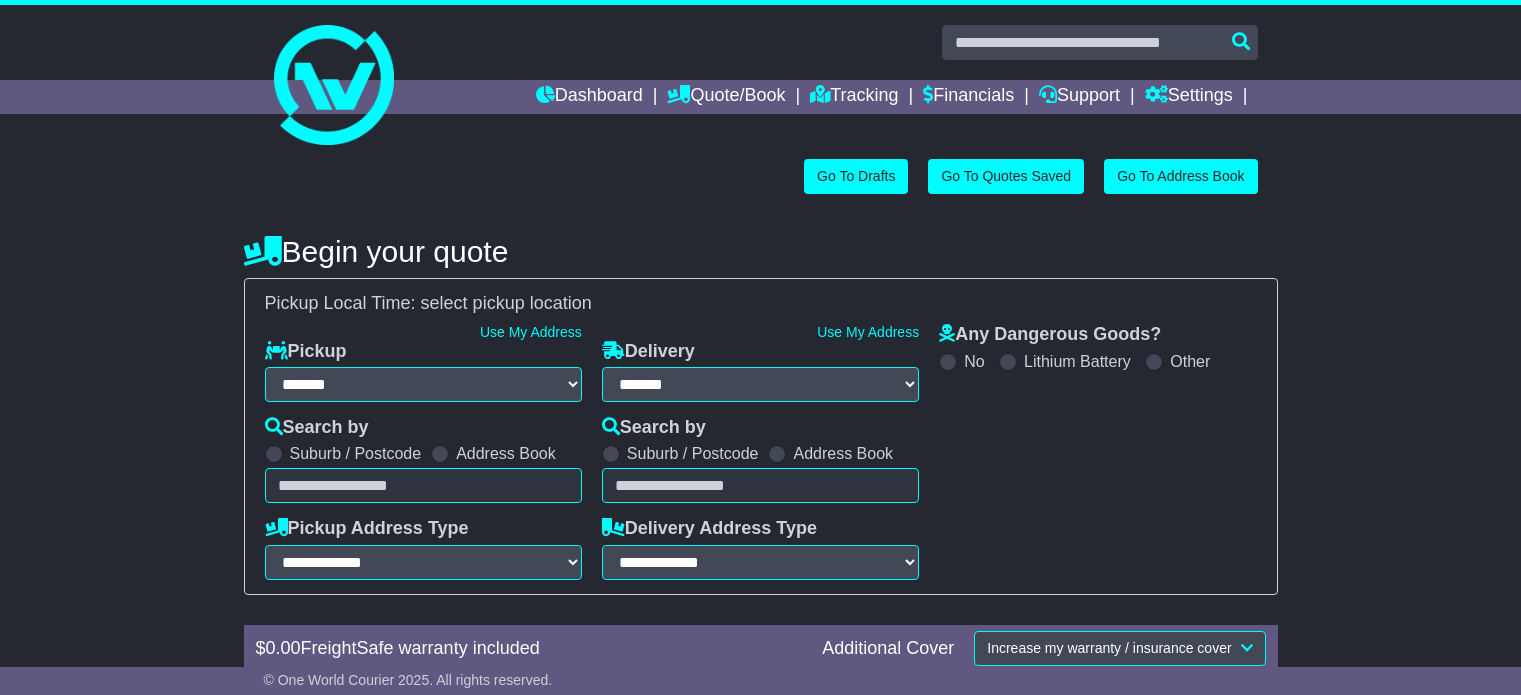 select on "**" 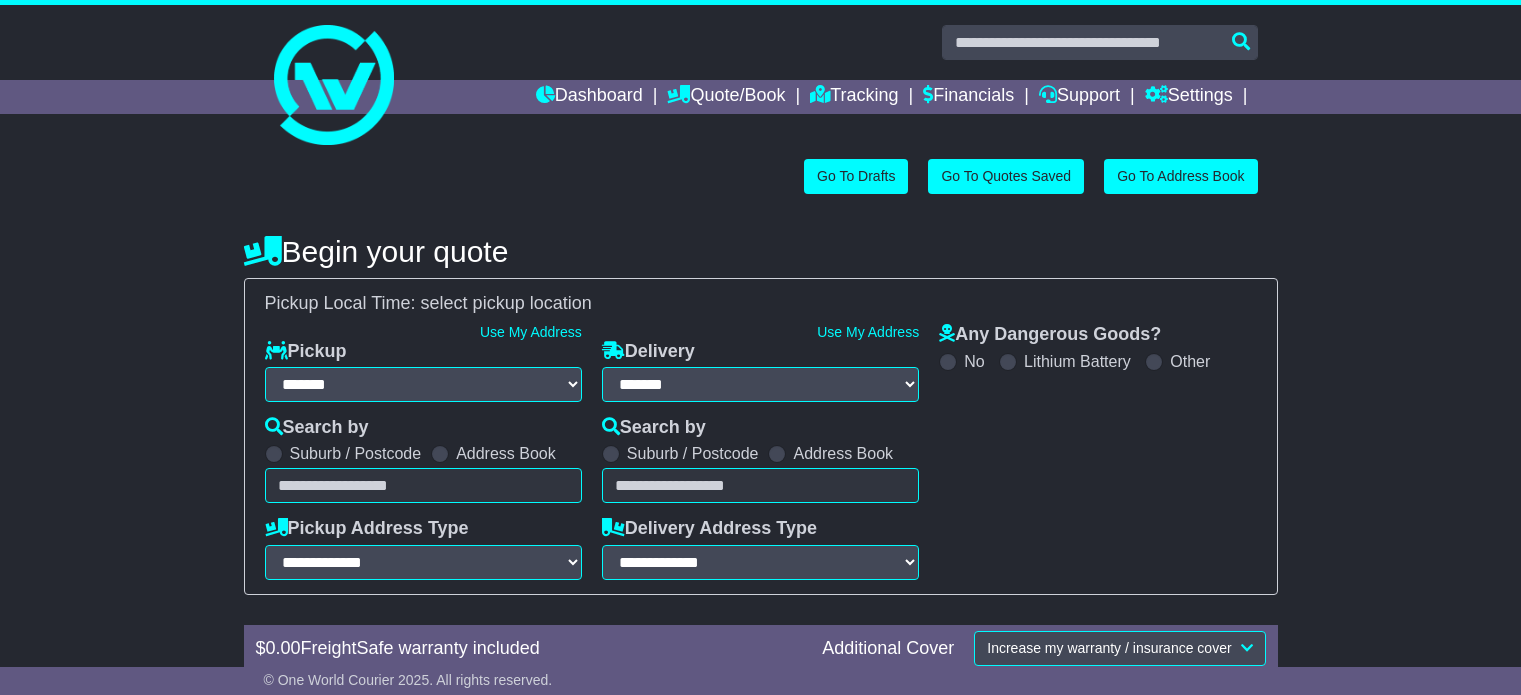 scroll, scrollTop: 0, scrollLeft: 0, axis: both 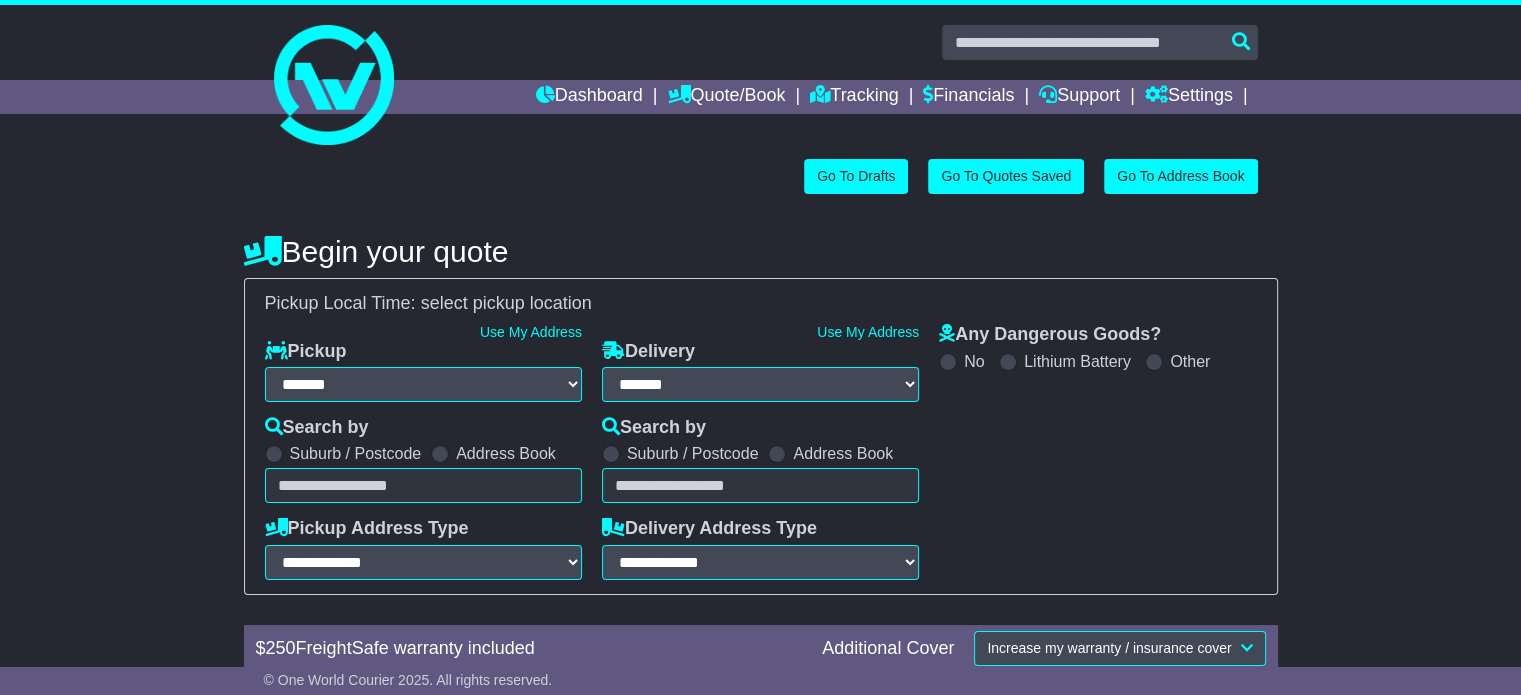 click at bounding box center (440, 454) 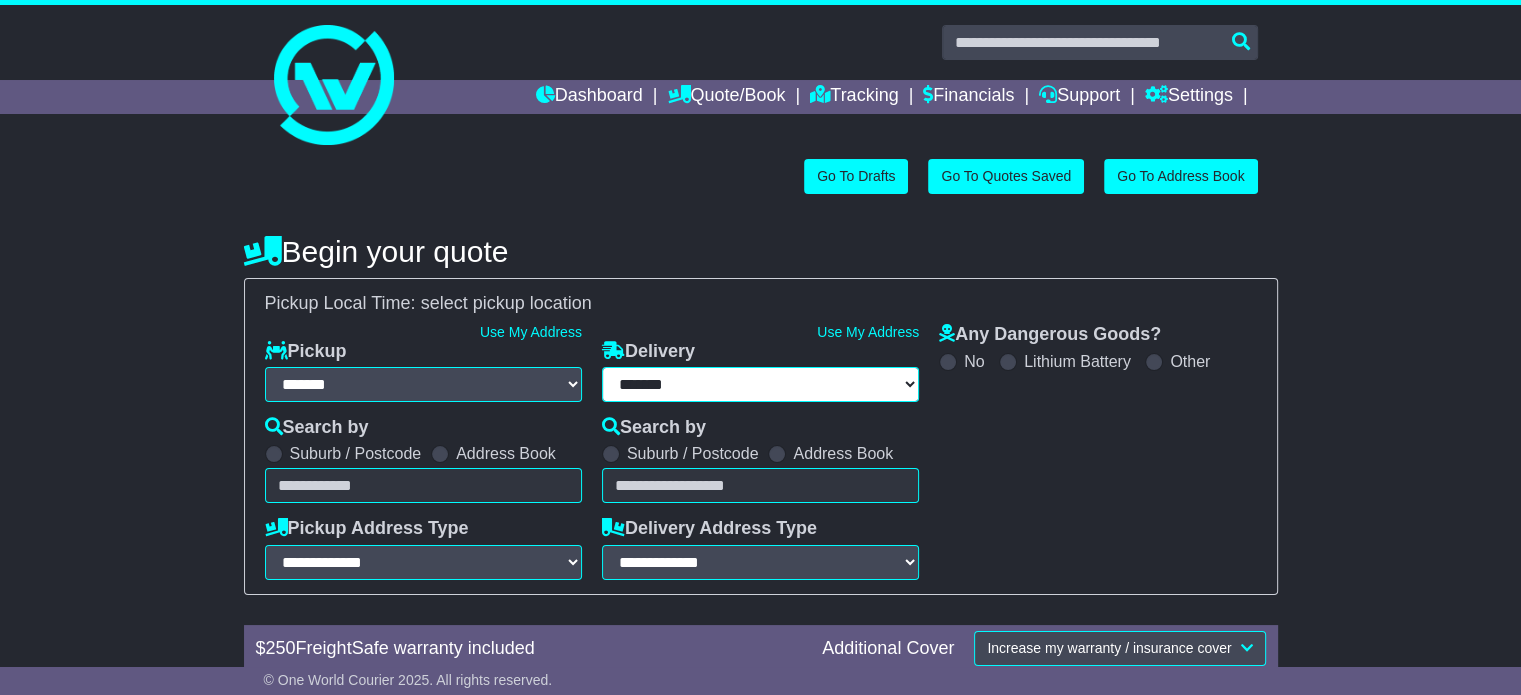 select 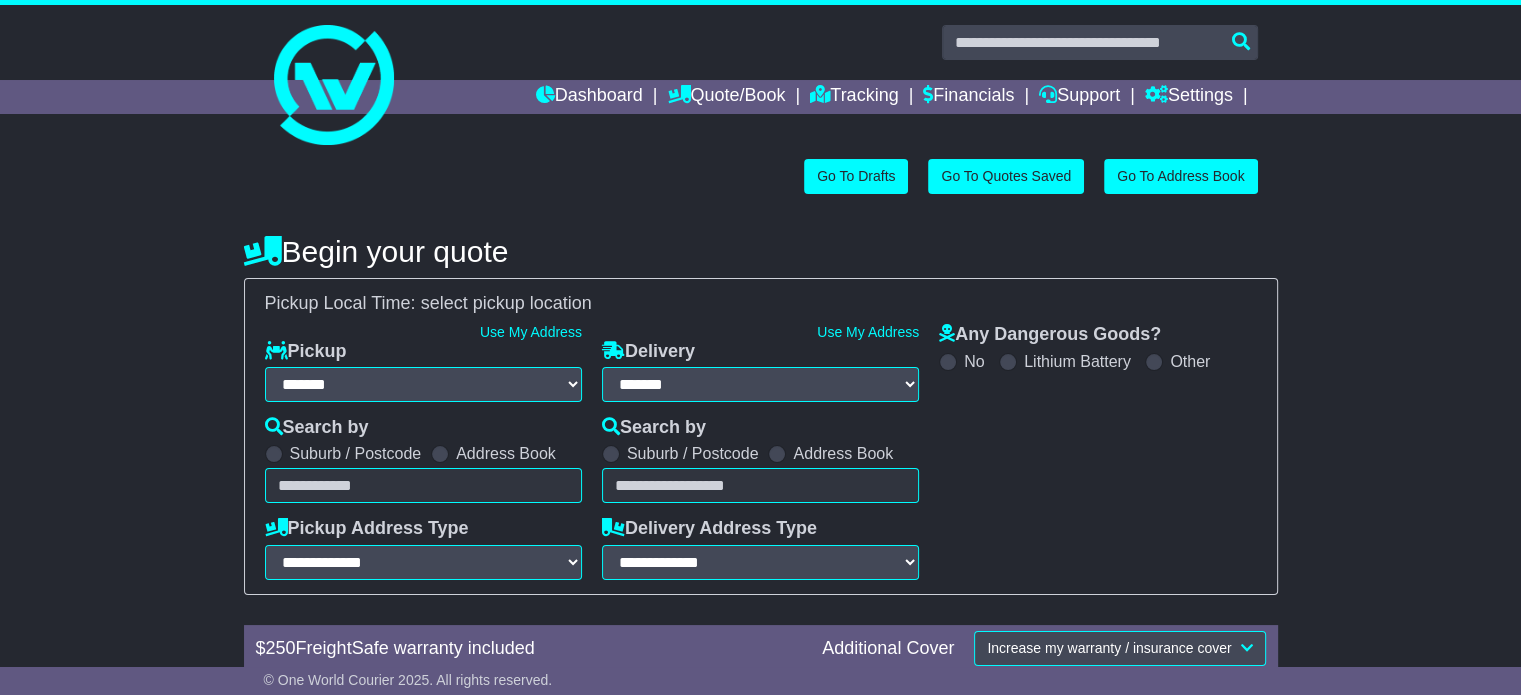 click on "Unknown City / Postcode Pair
×
You have entered     address.
Our database shows the postcode and suburb don't match. Please make sure location exists otherwise you might not receive all quotes available.
Maybe you meant to use some of the next:
Ok" at bounding box center [423, 485] 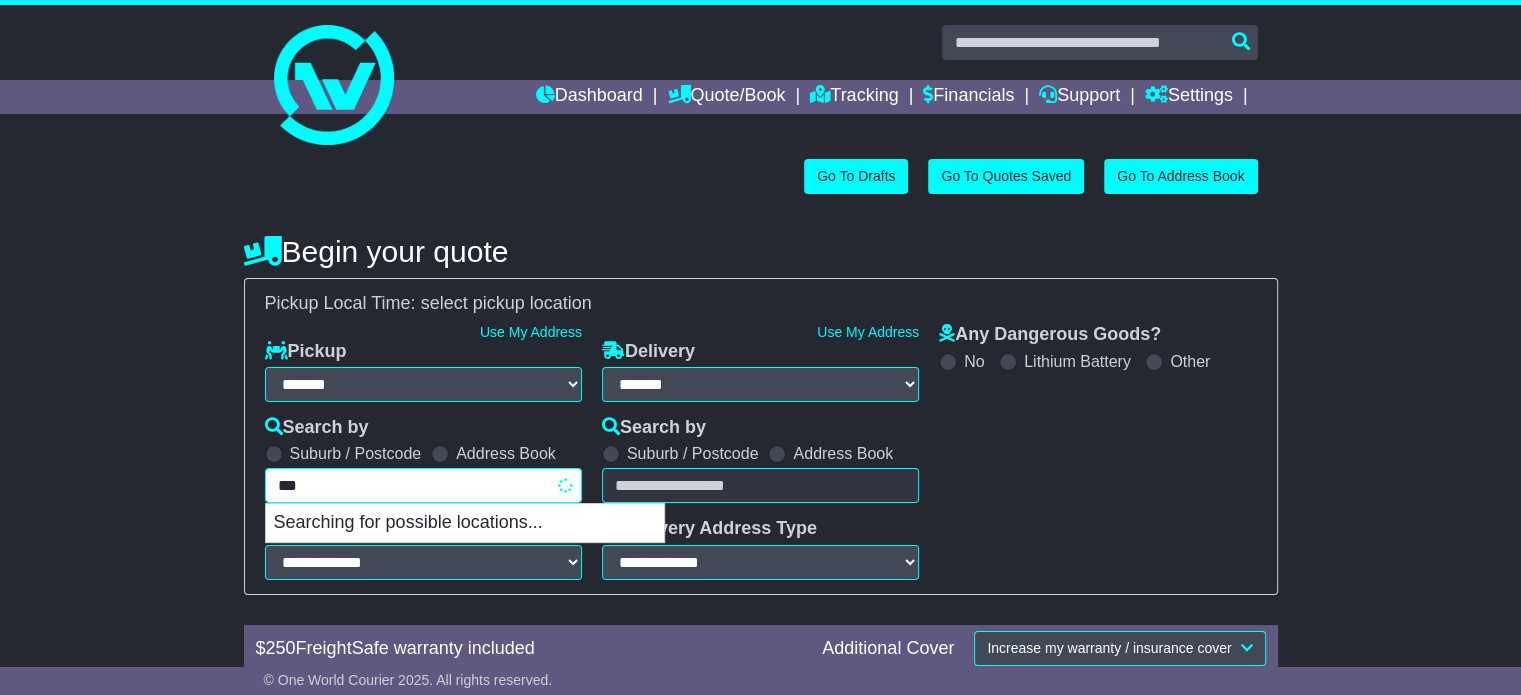 type on "****" 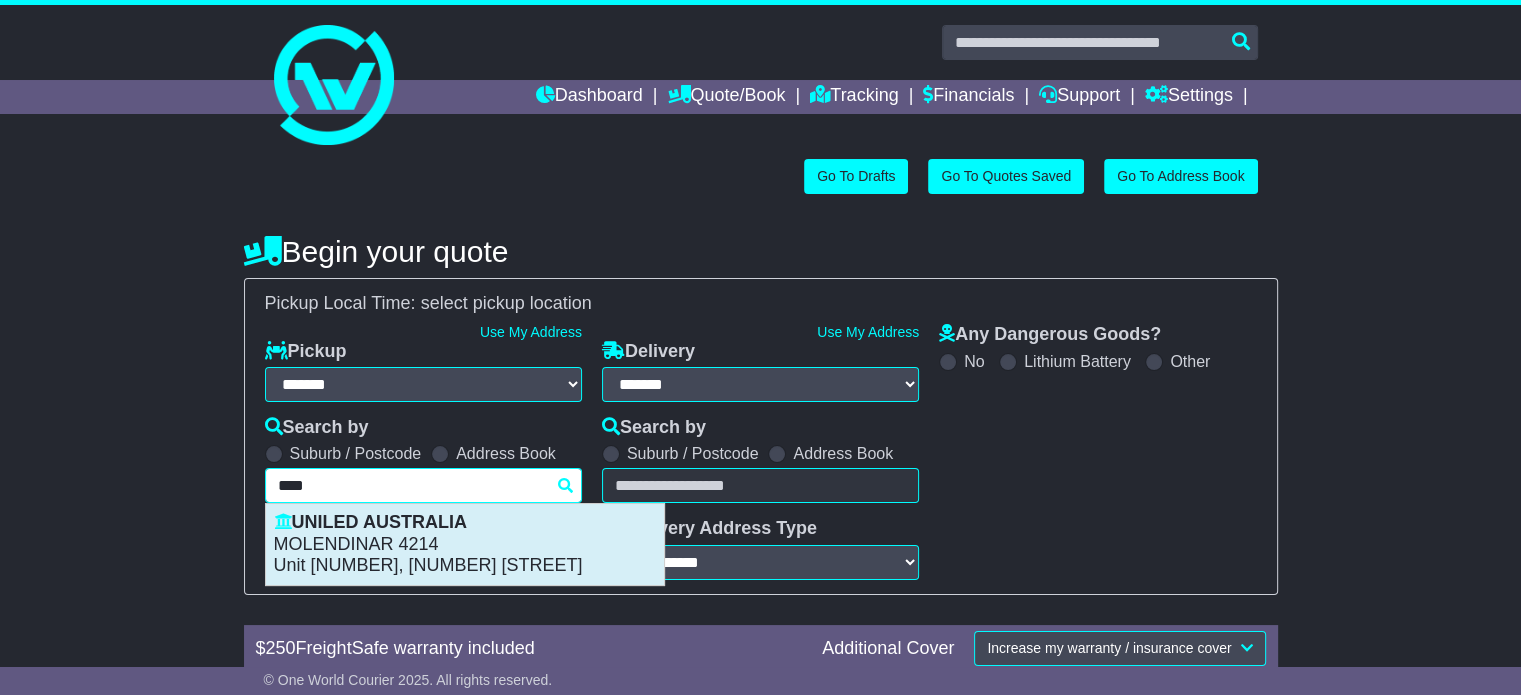 click on "MOLENDINAR 4214" at bounding box center (465, 545) 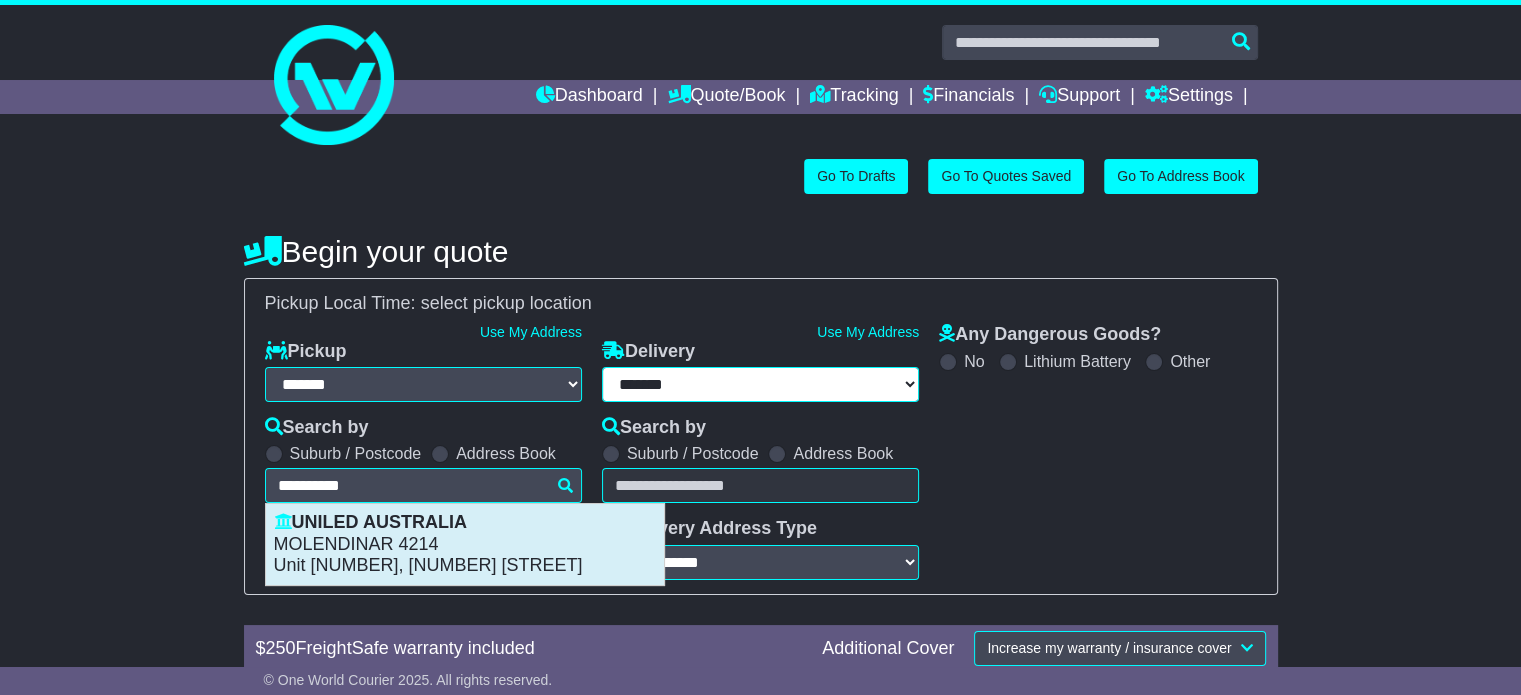 select on "**********" 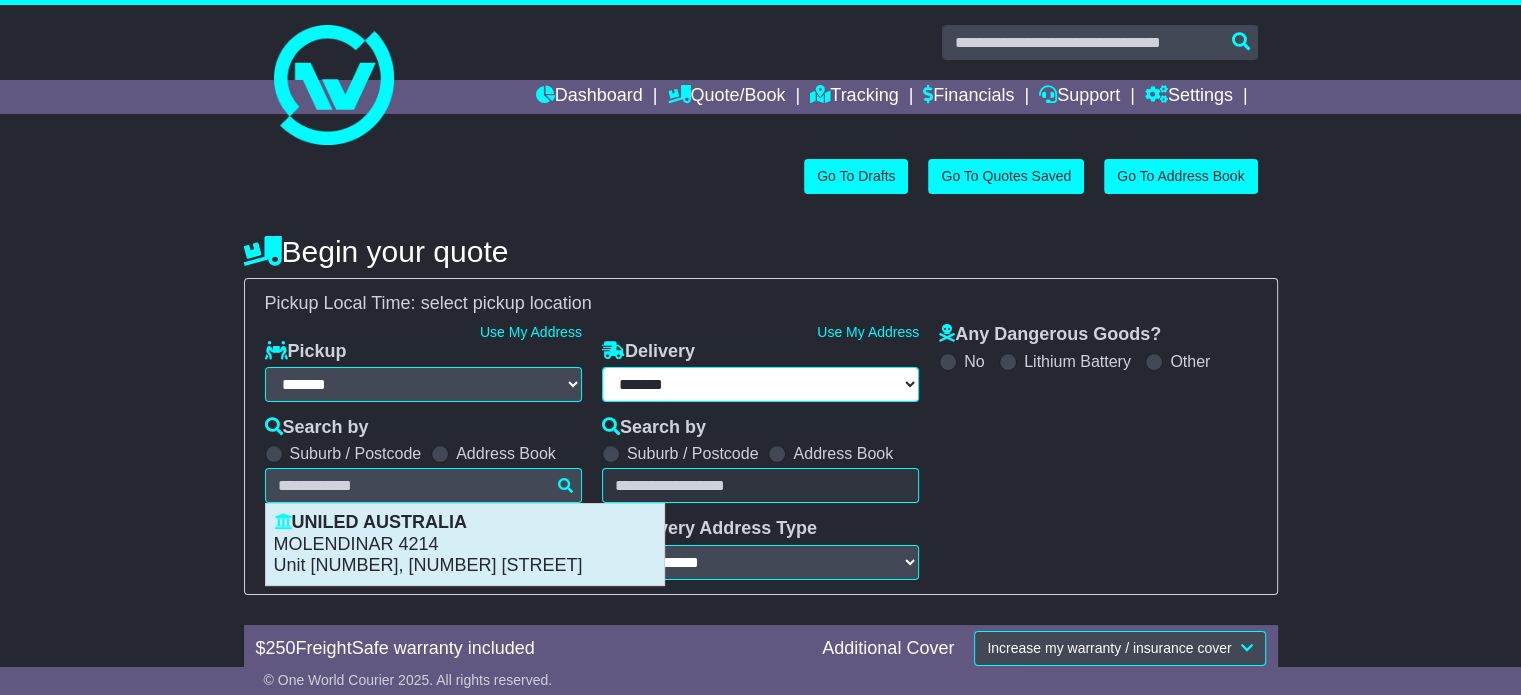 type on "**********" 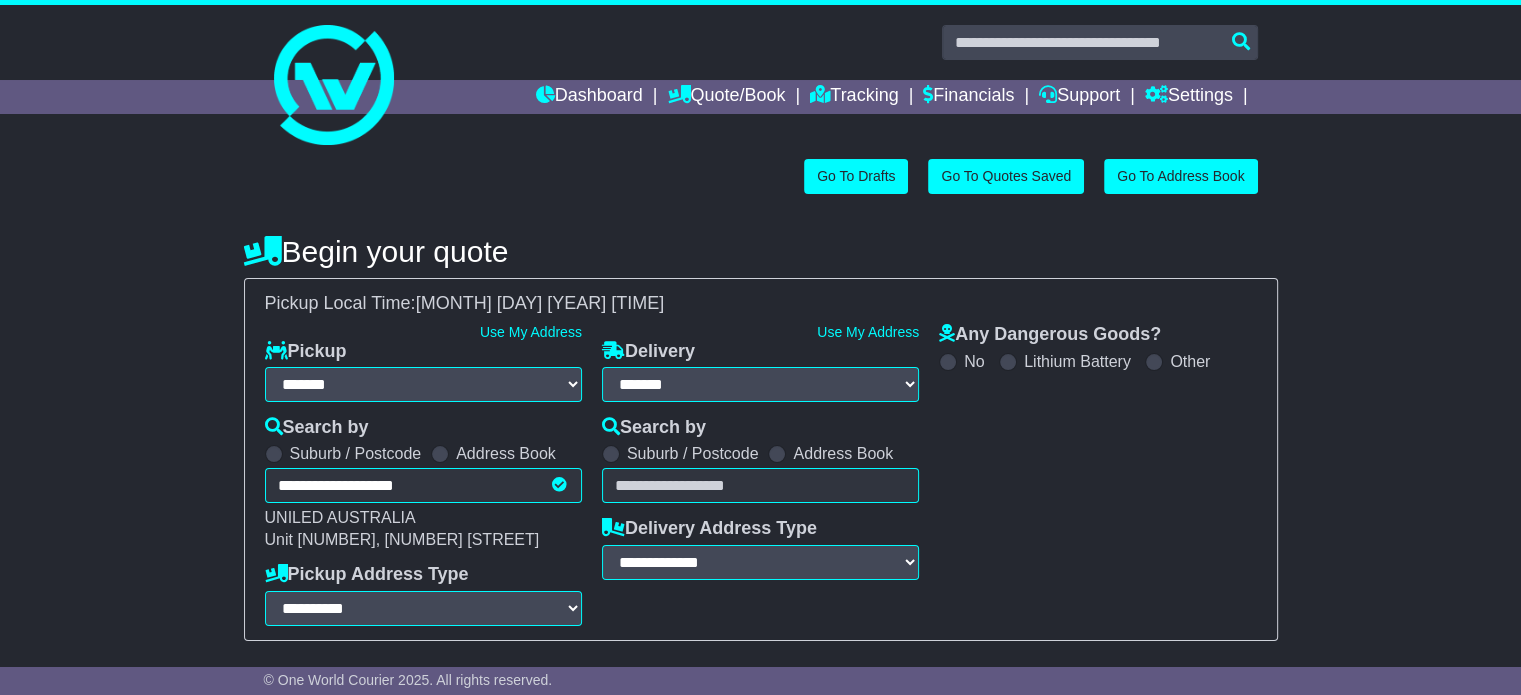 click at bounding box center [777, 454] 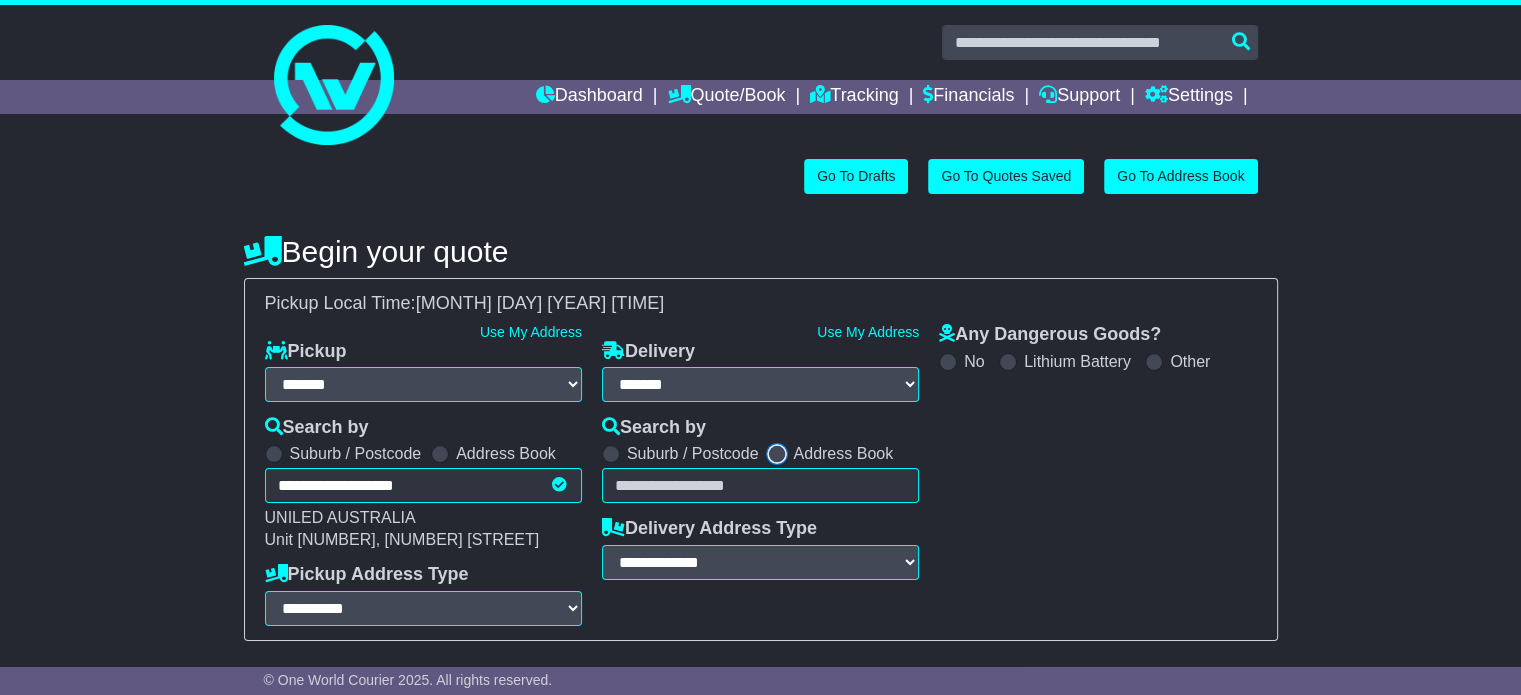 select 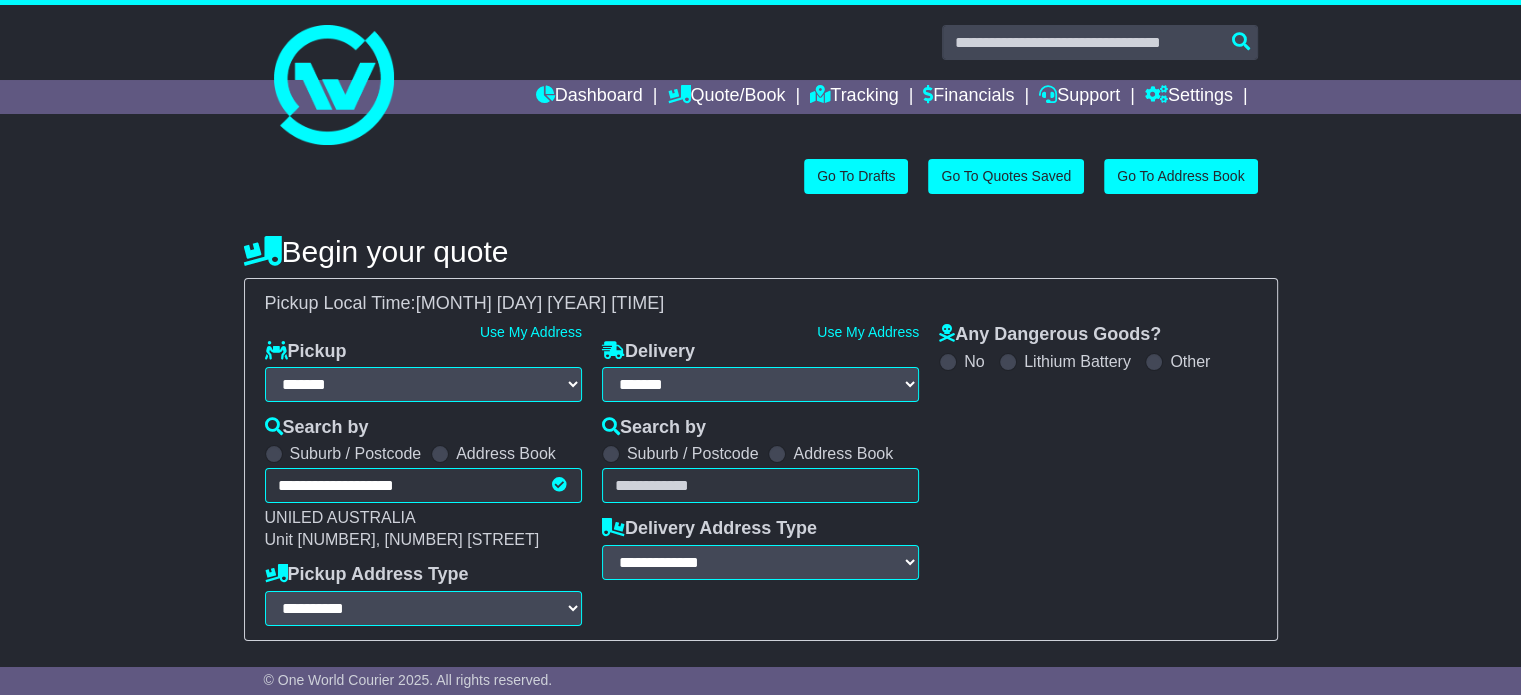 click on "Unknown City / Postcode Pair
×
You have entered     address.
Our database shows the postcode and suburb don't match. Please make sure location exists otherwise you might not receive all quotes available.
Maybe you meant to use some of the next:
Ok" at bounding box center [760, 485] 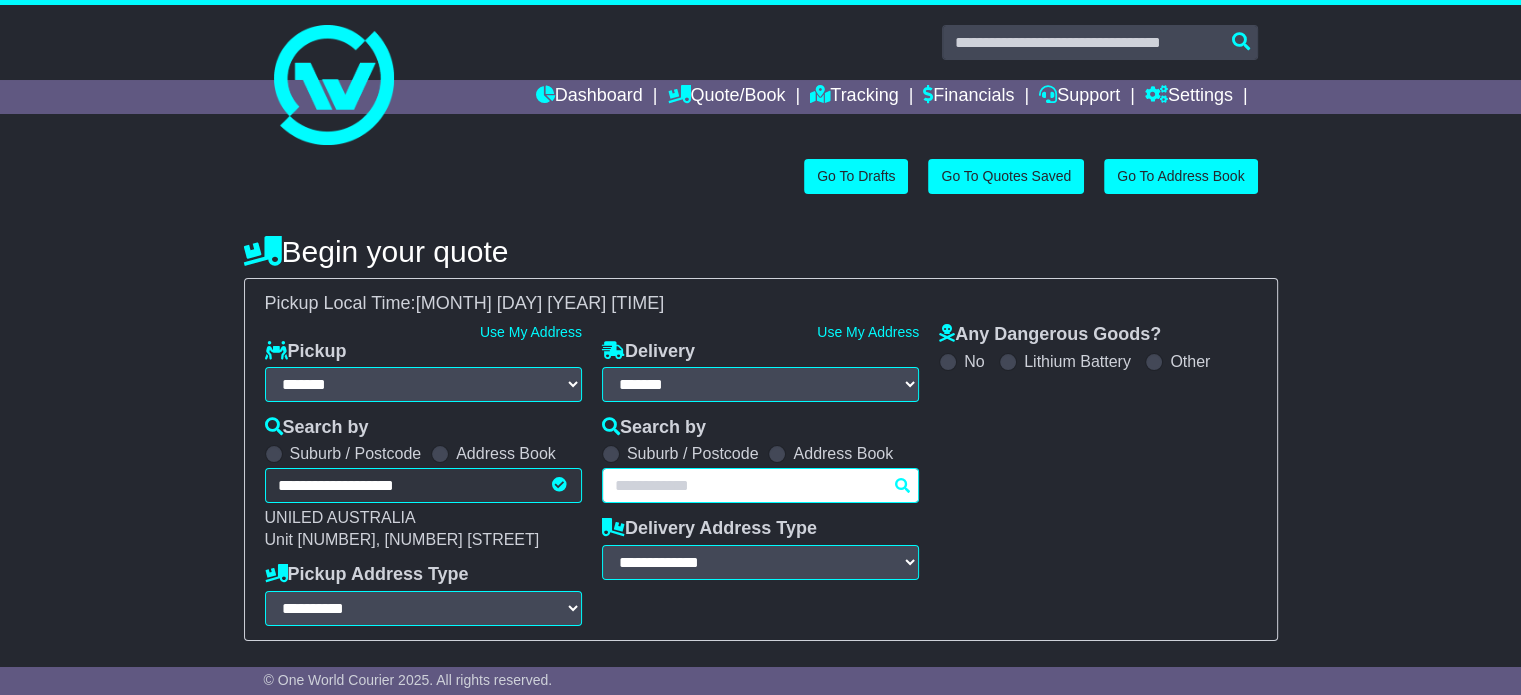 click on "Unknown City / Postcode Pair
×
You have entered     address.
Our database shows the postcode and suburb don't match. Please make sure location exists otherwise you might not receive all quotes available.
Maybe you meant to use some of the next:
Ok" at bounding box center (760, 485) 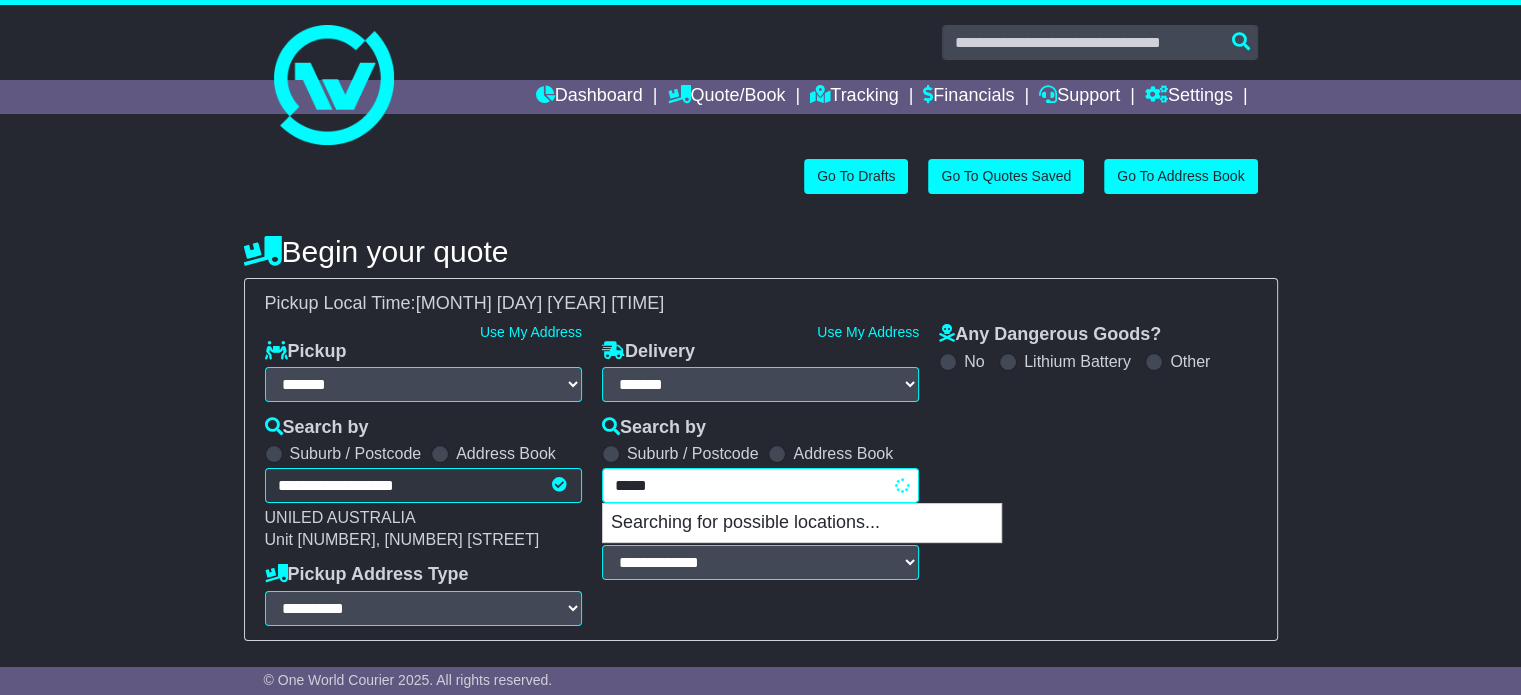 type on "******" 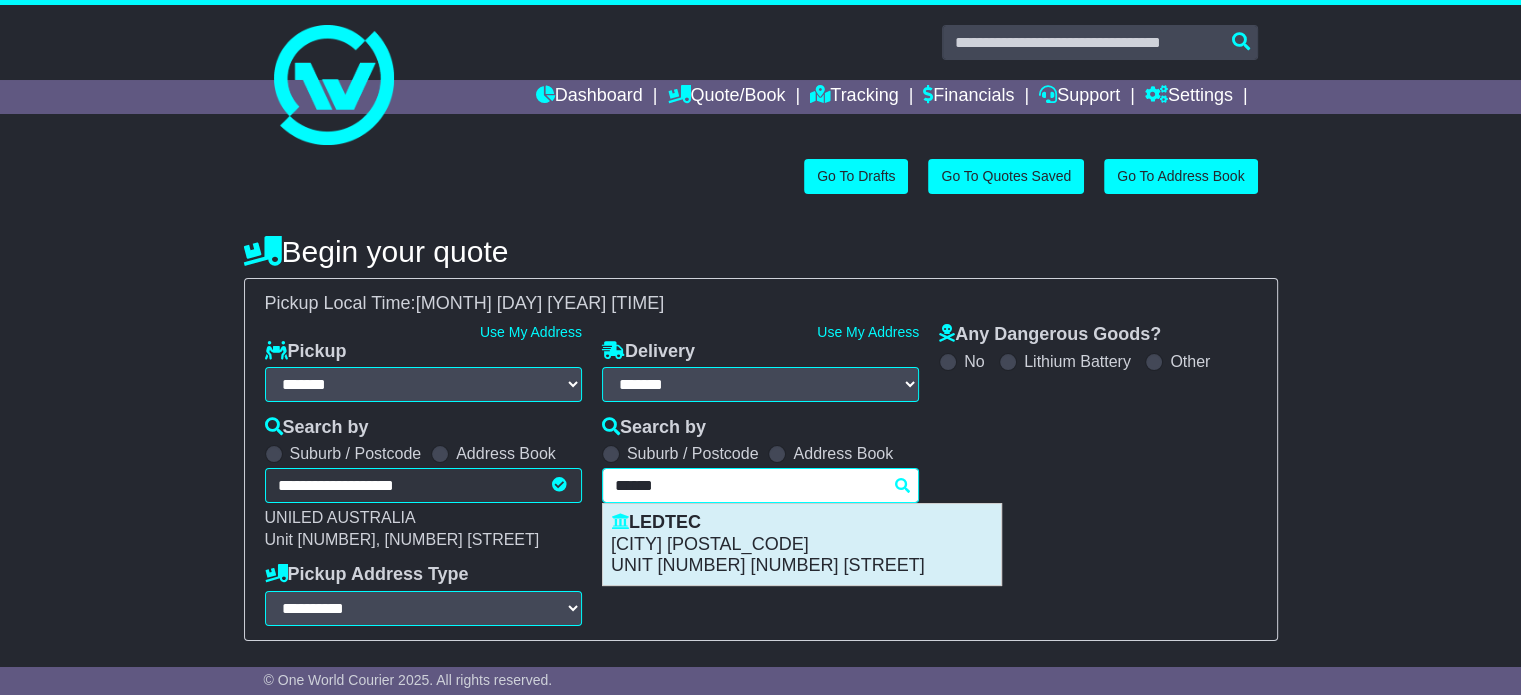 click on "O'CONNOR 6163" at bounding box center (802, 545) 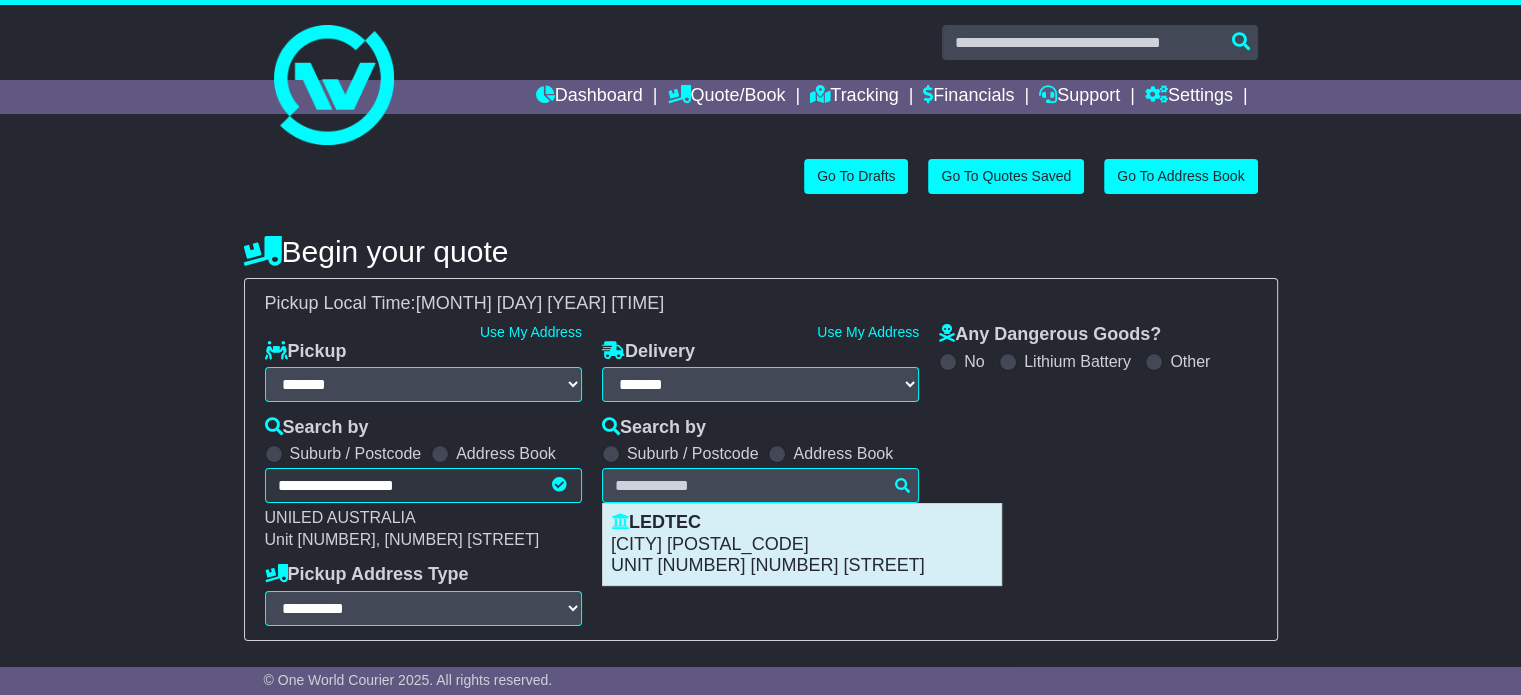 type on "**********" 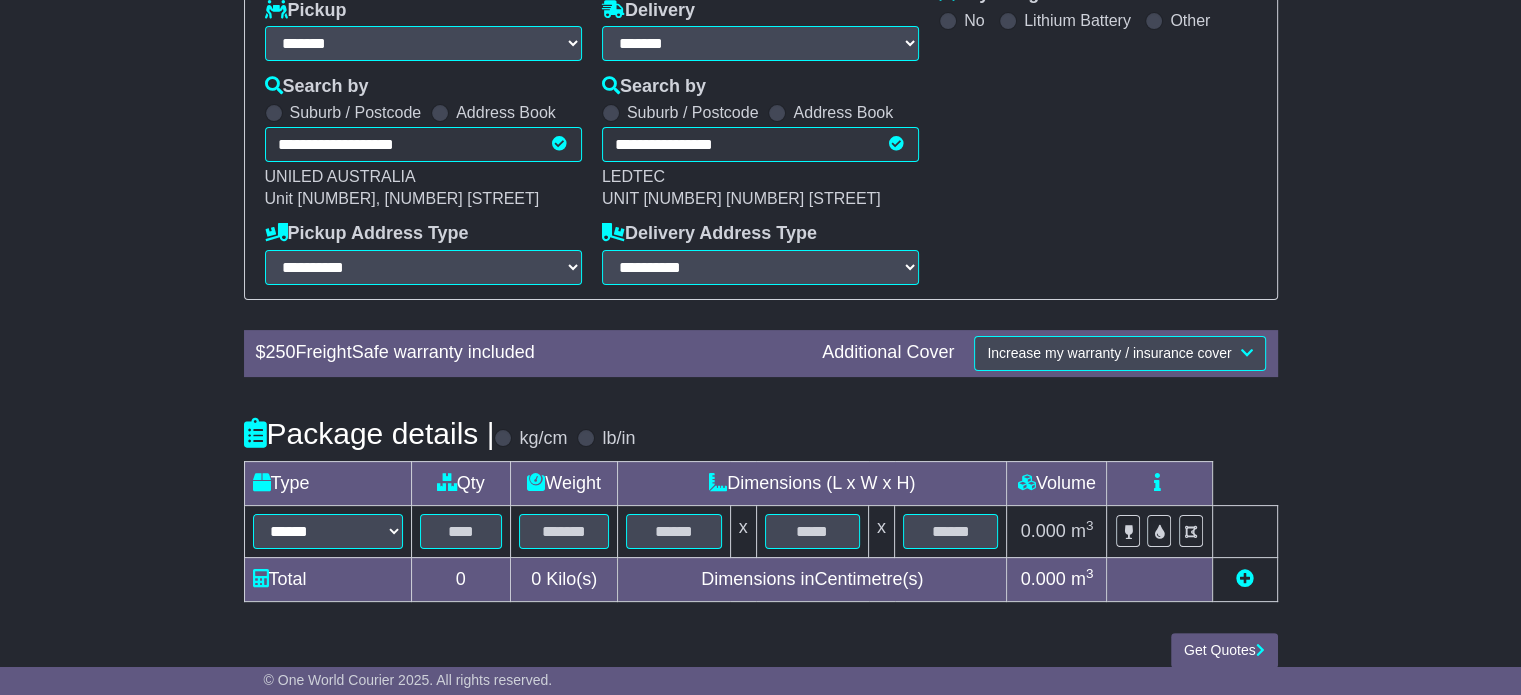 scroll, scrollTop: 360, scrollLeft: 0, axis: vertical 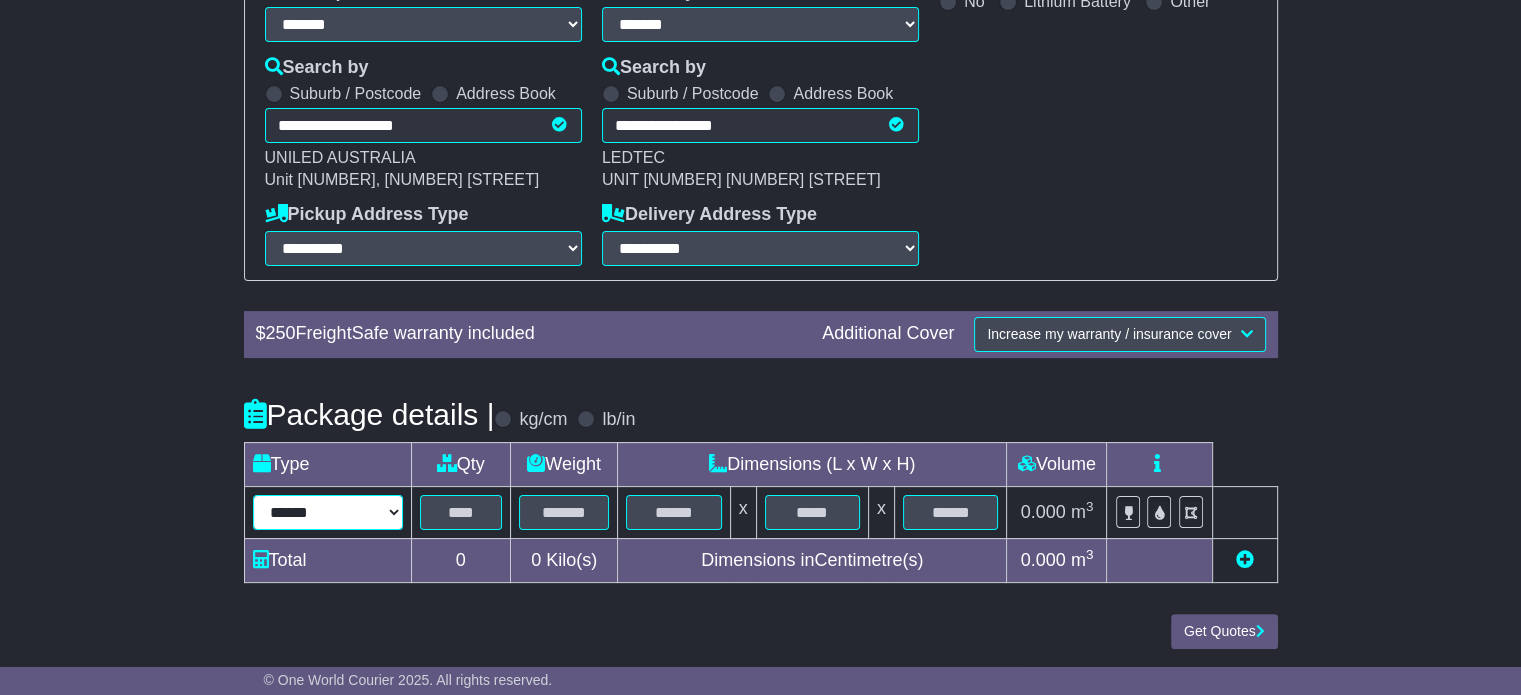 click on "****** ****** *** ******** ***** **** **** ****** *** *******" at bounding box center [328, 512] 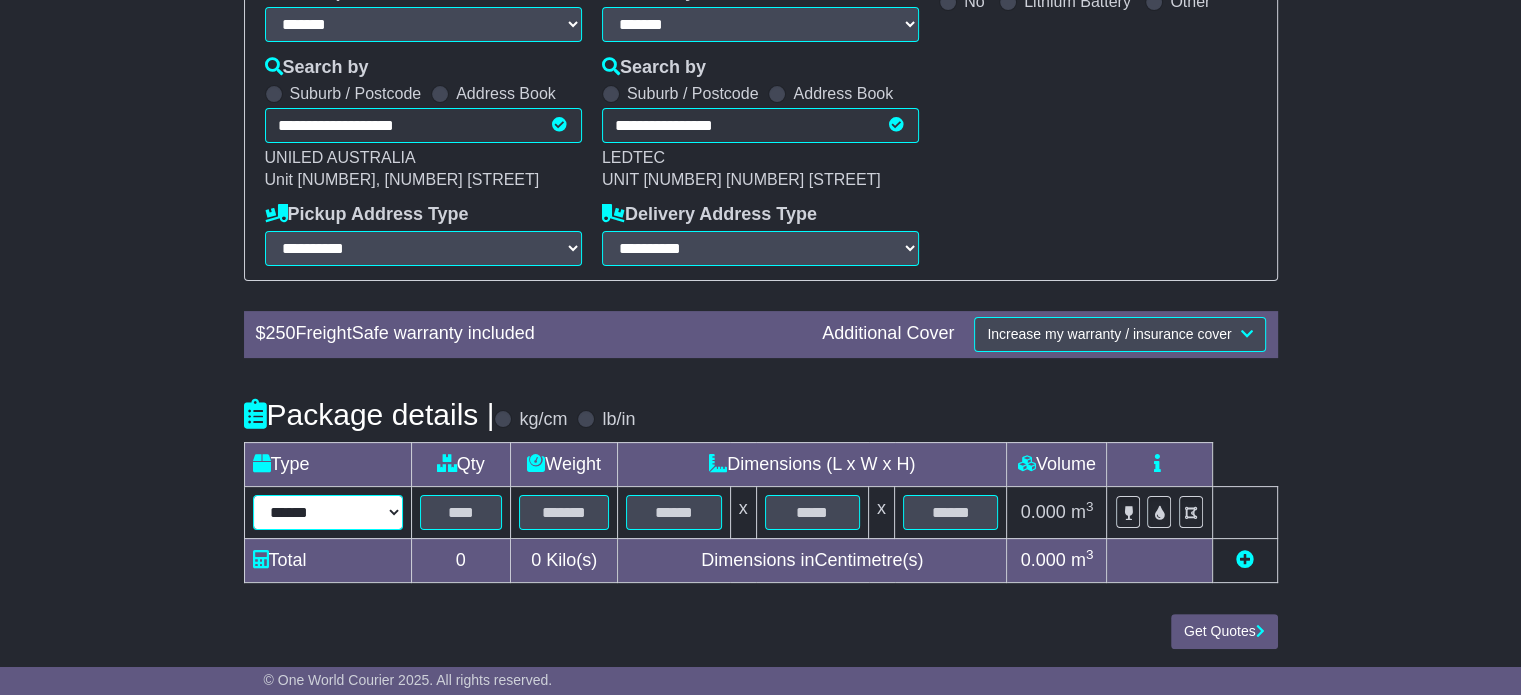 click on "****** ****** *** ******** ***** **** **** ****** *** *******" at bounding box center (328, 512) 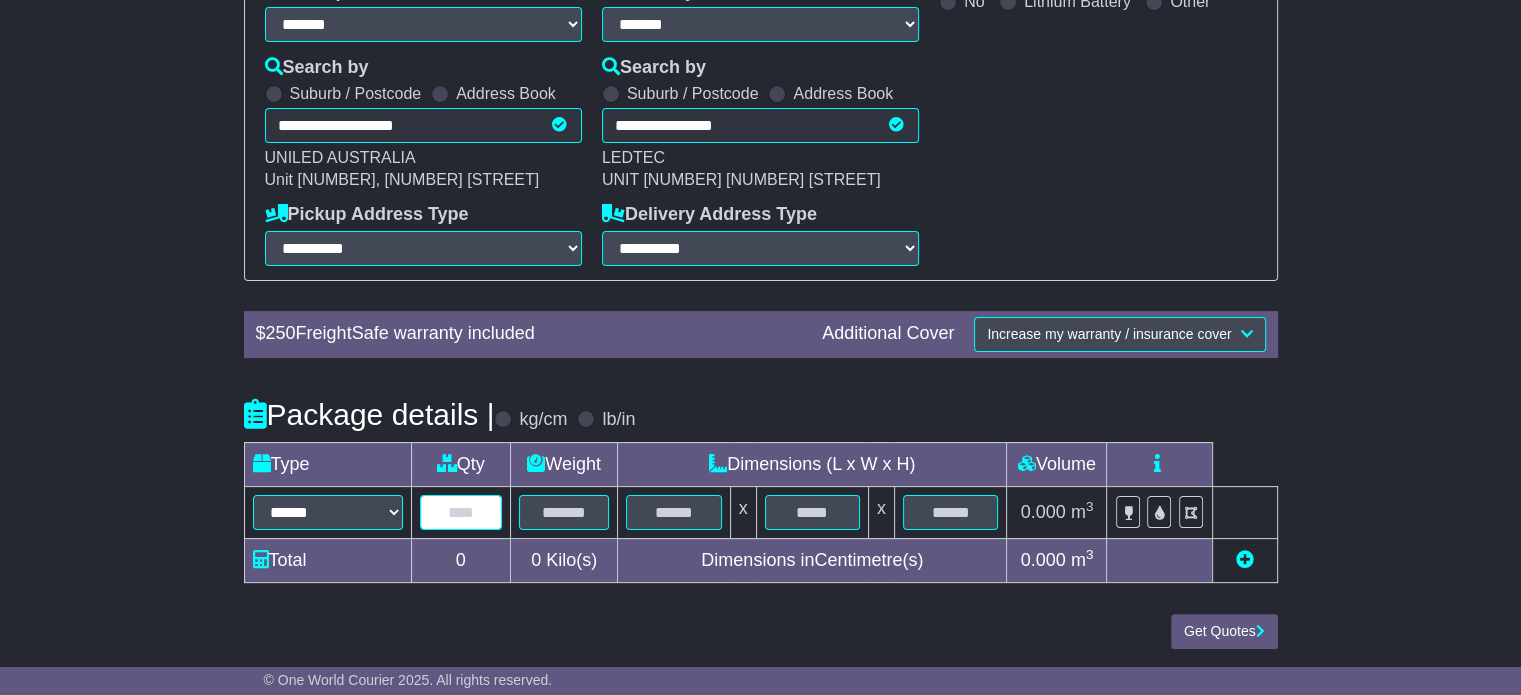 click at bounding box center (461, 512) 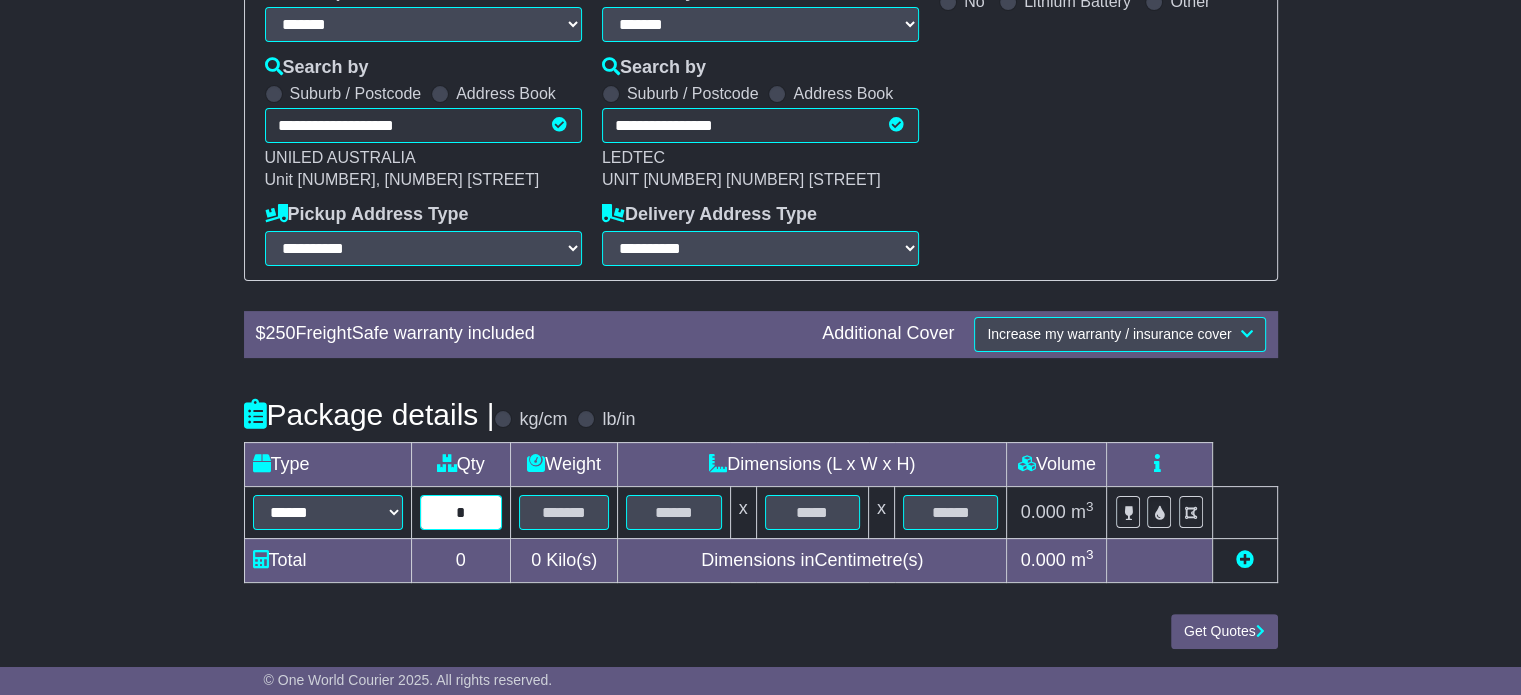 type on "*" 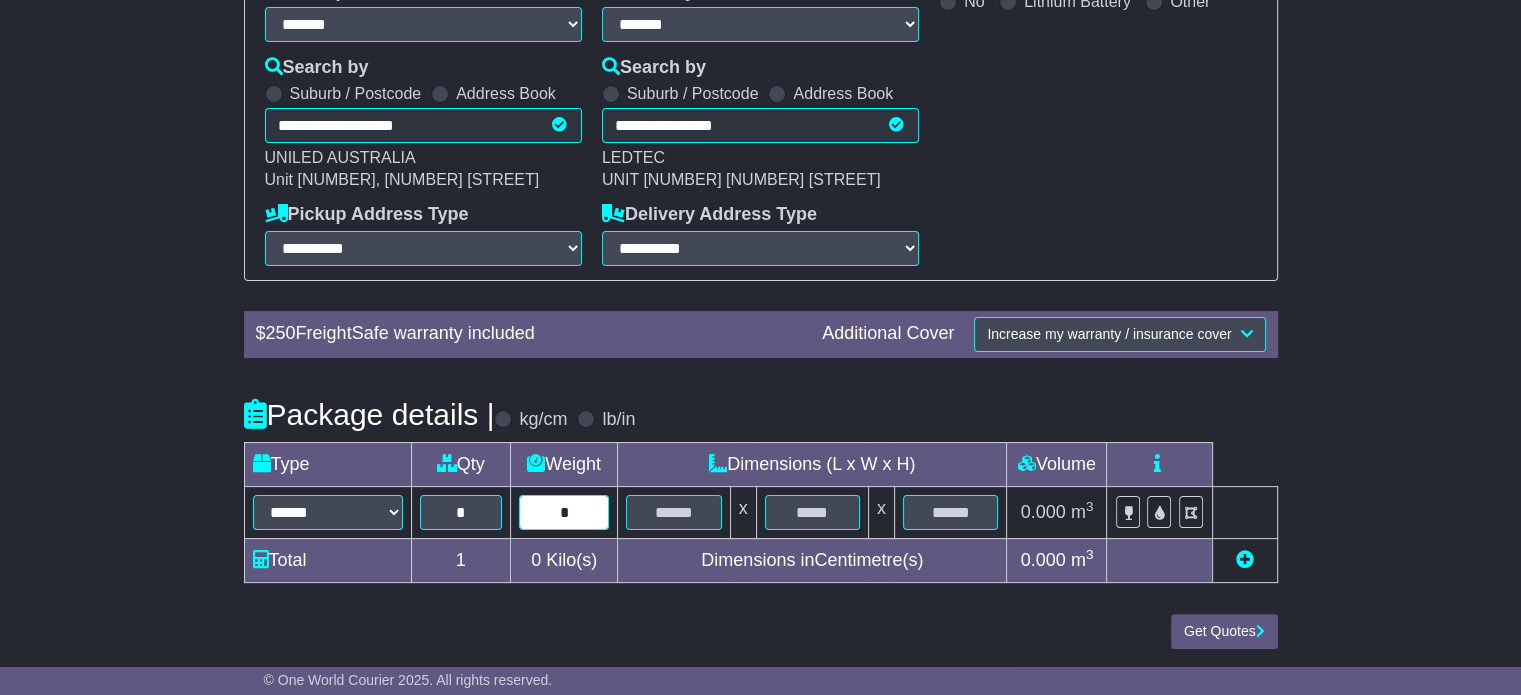 type on "*" 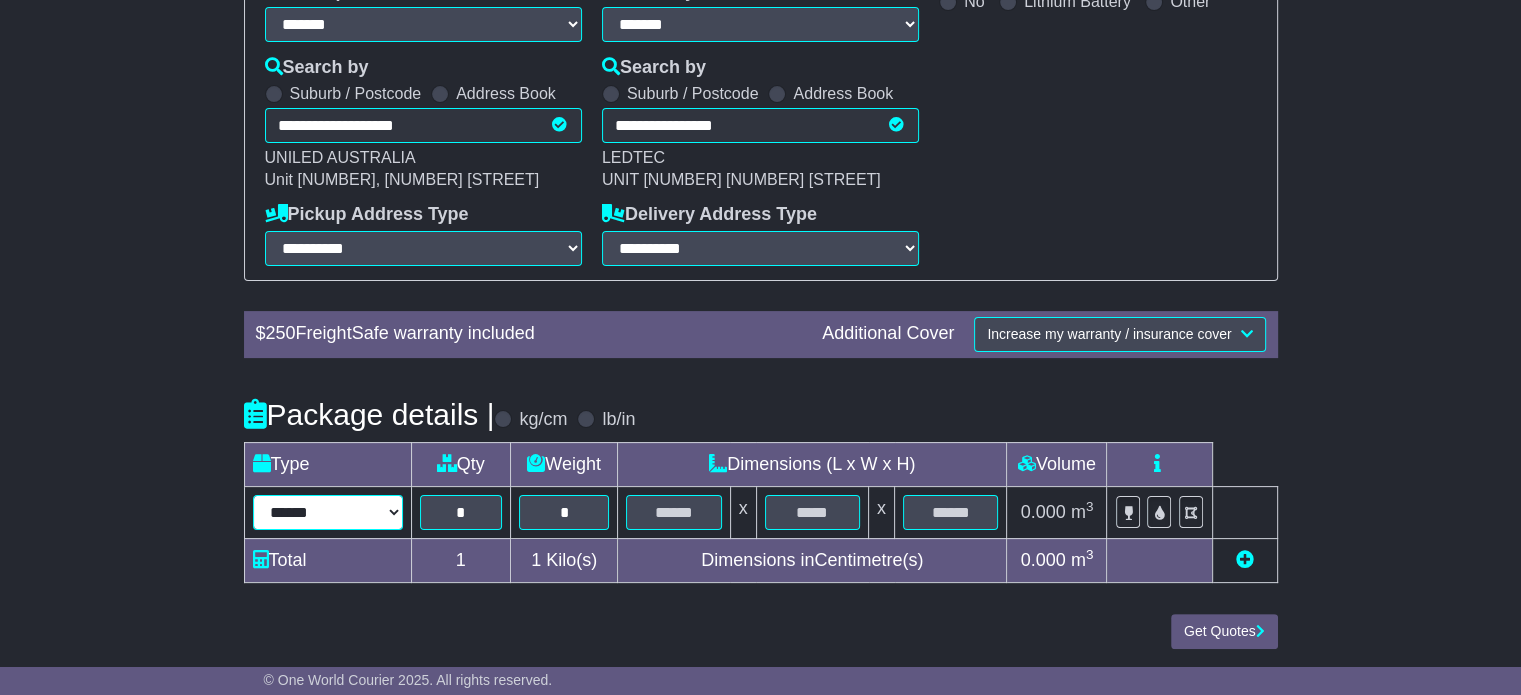 click on "****** ****** *** ******** ***** **** **** ****** *** *******" at bounding box center [328, 512] 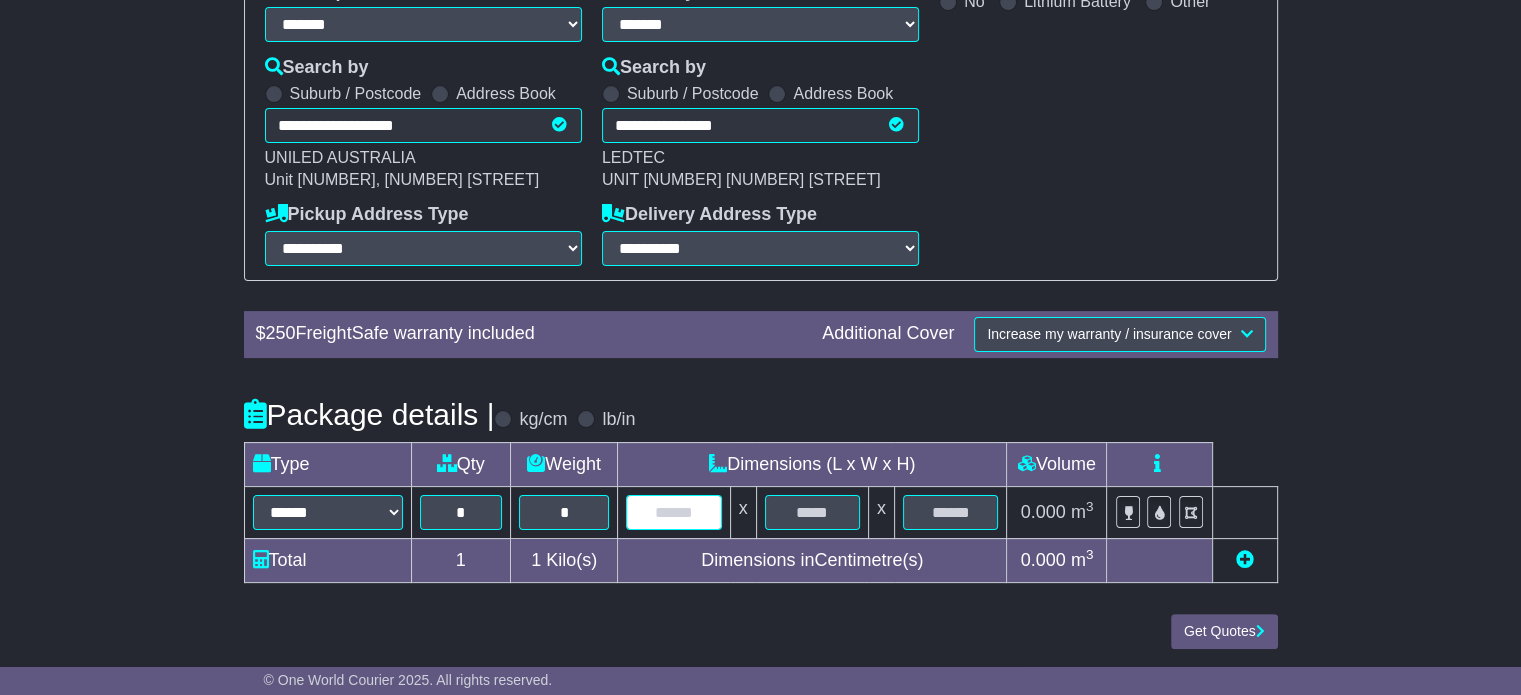 click at bounding box center [673, 512] 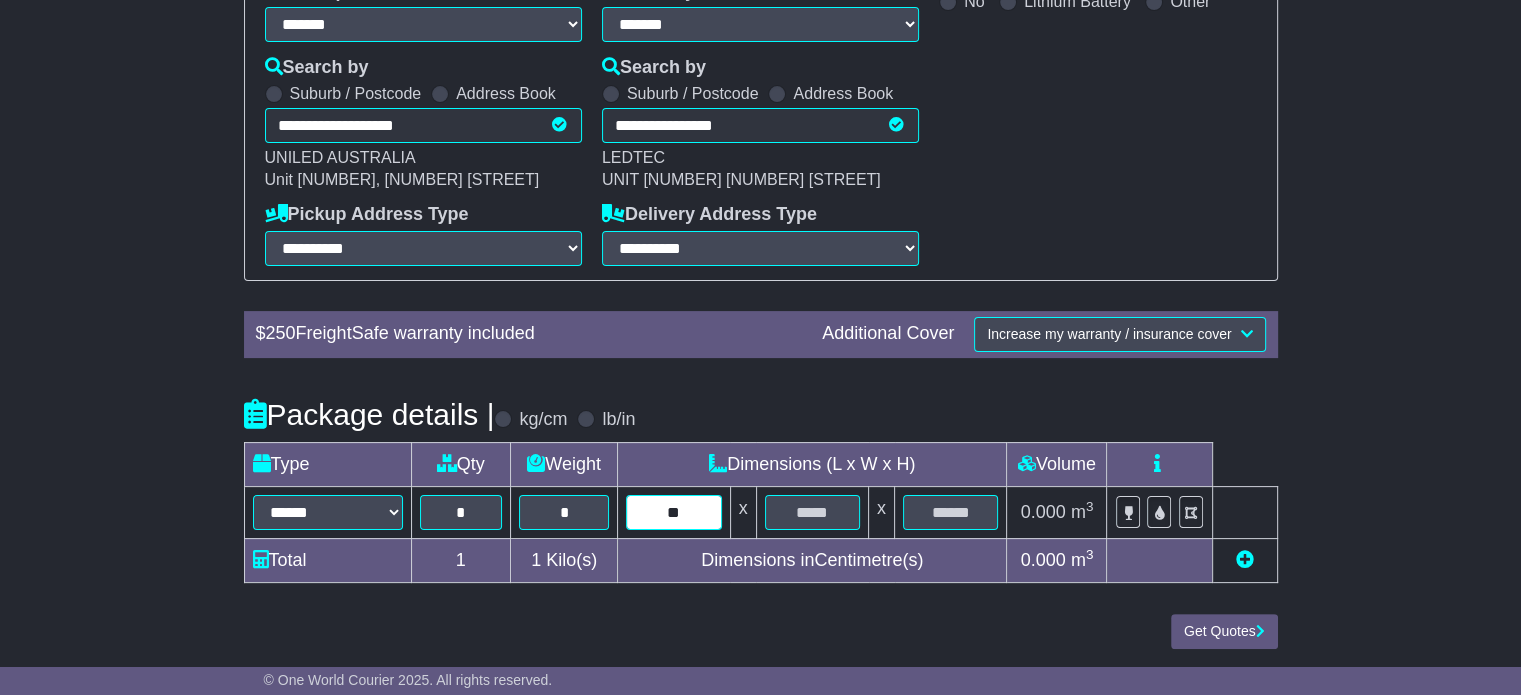 type on "**" 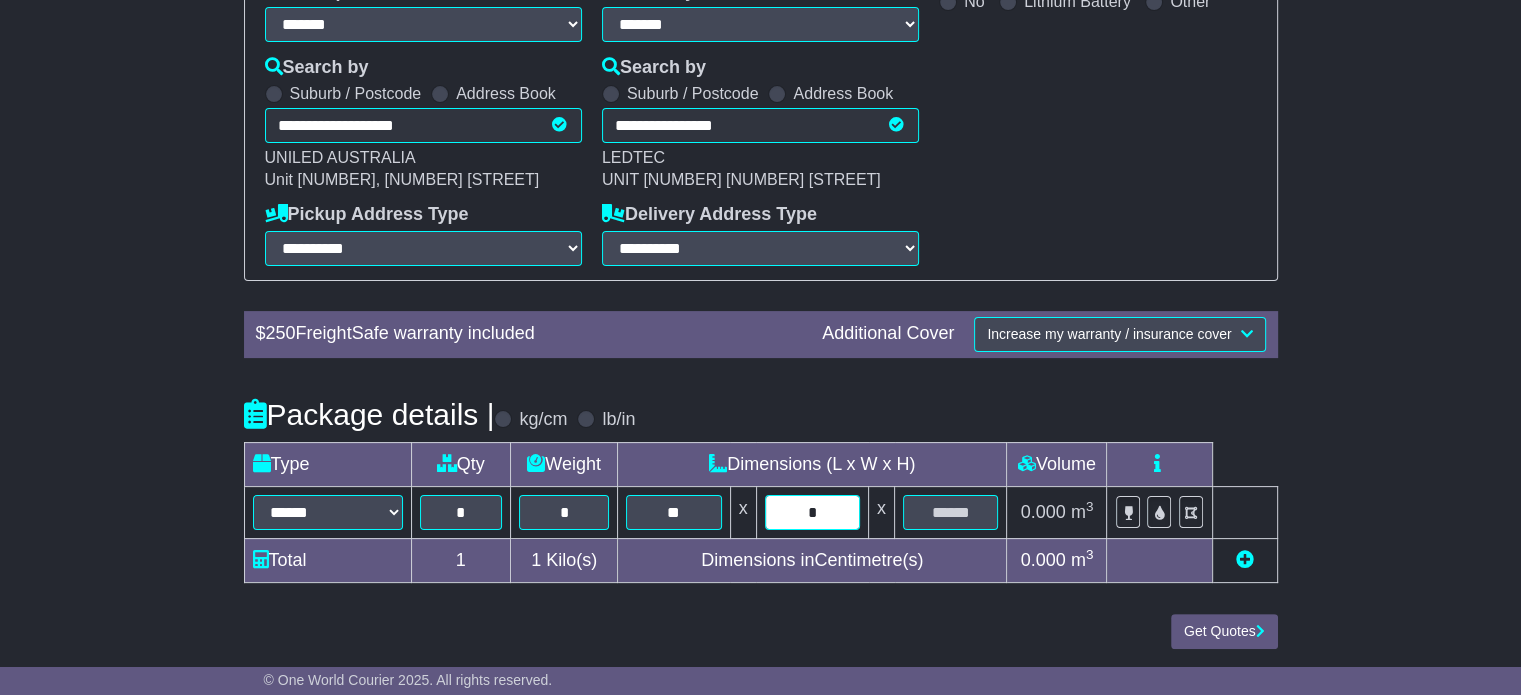 type on "*" 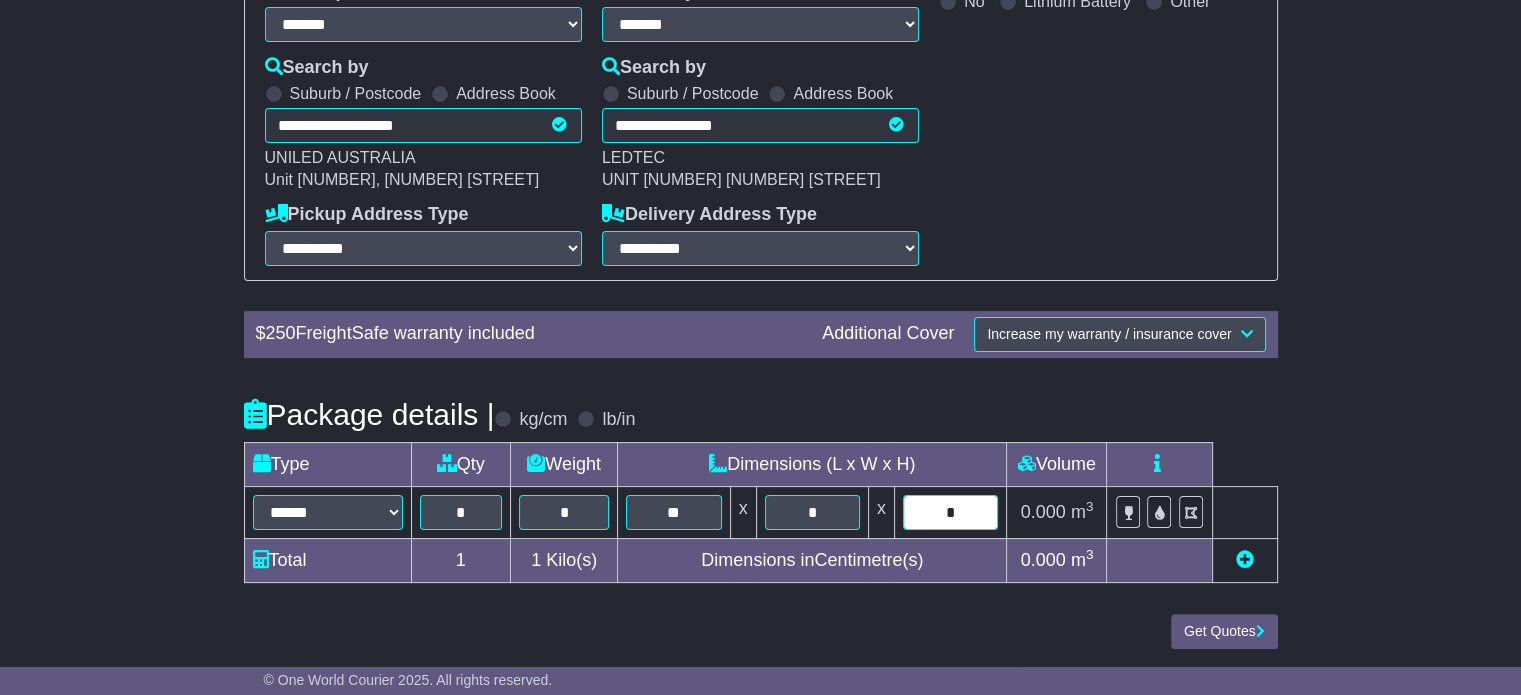 type on "*" 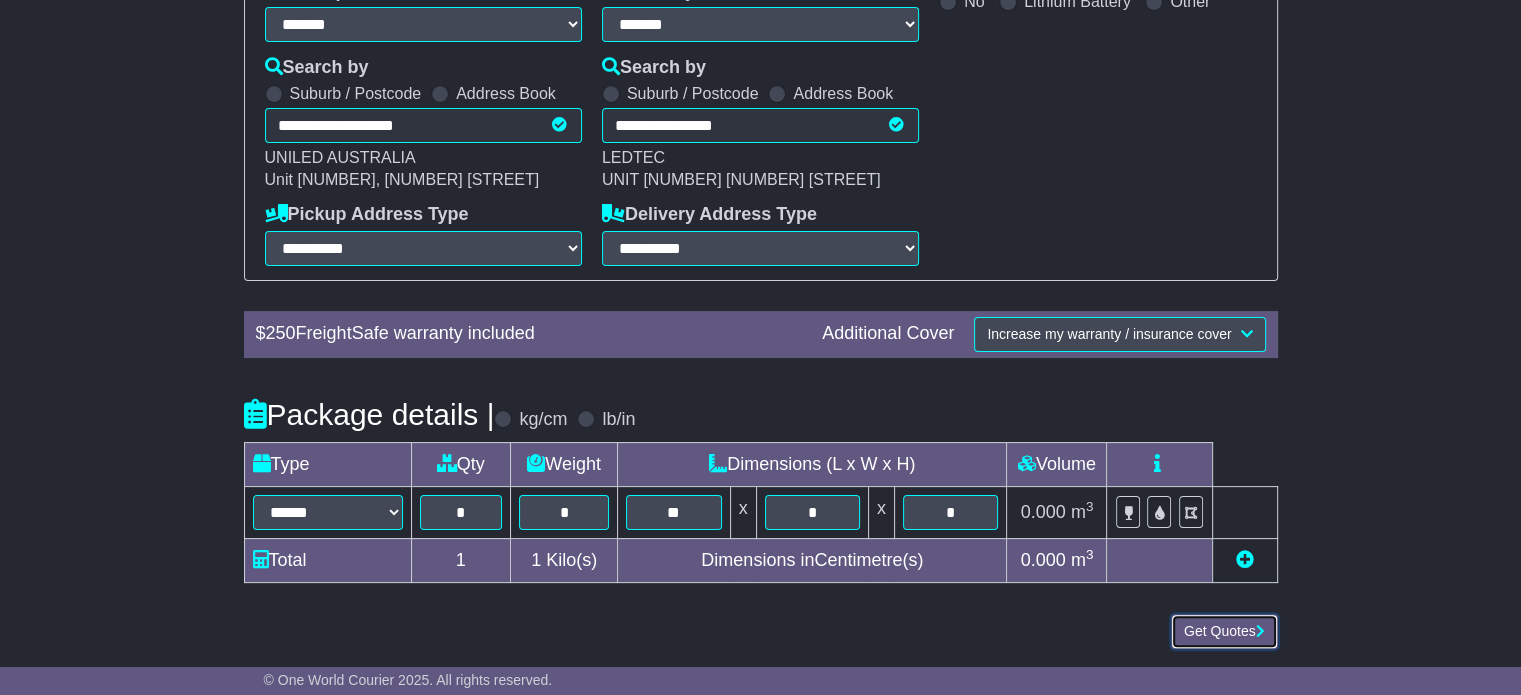 type 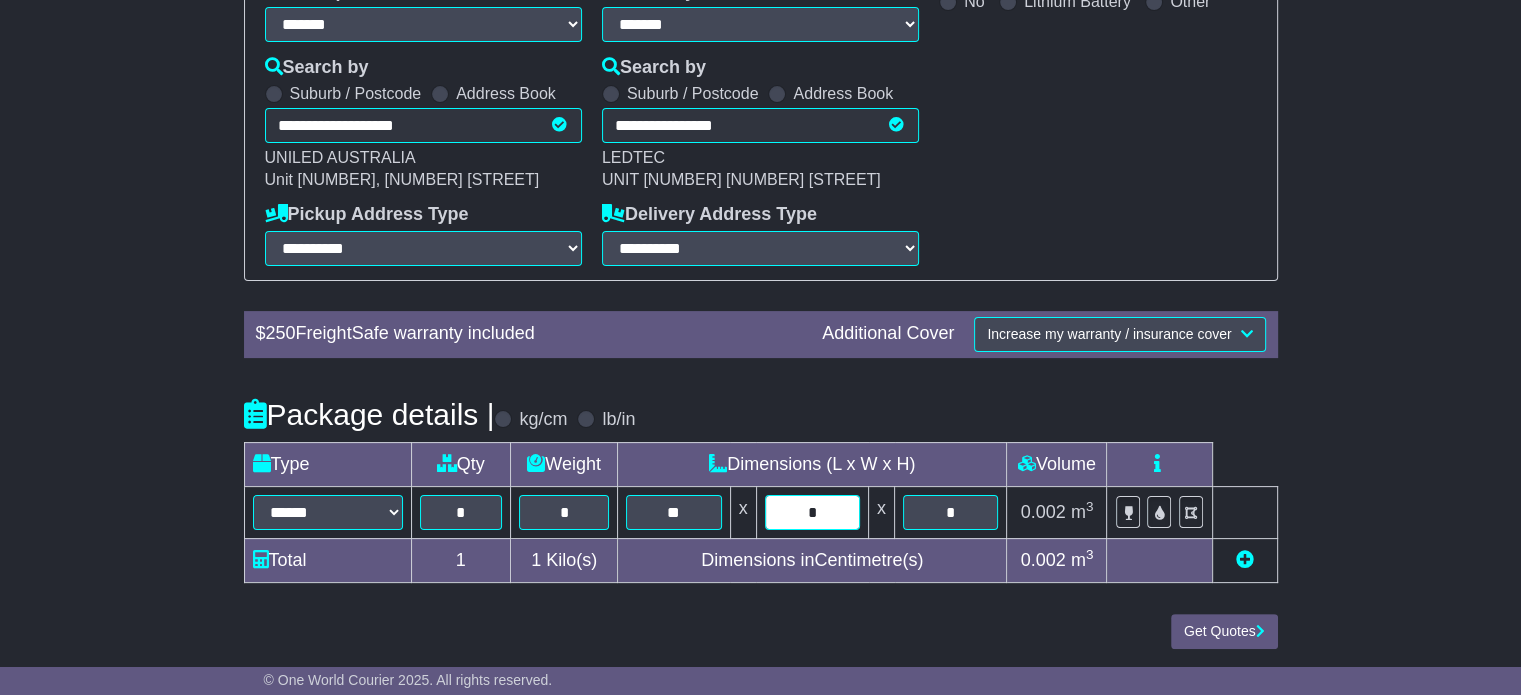 click on "*" at bounding box center [812, 512] 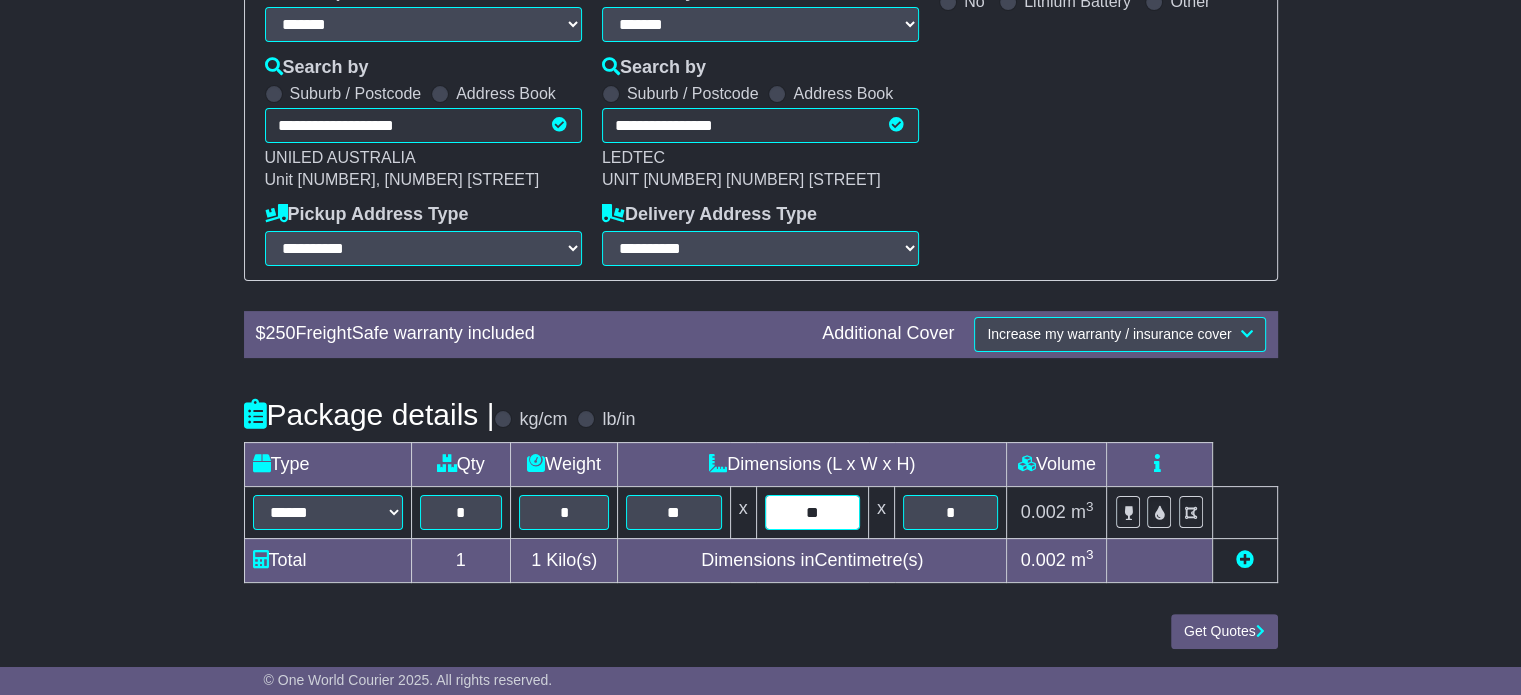 type on "**" 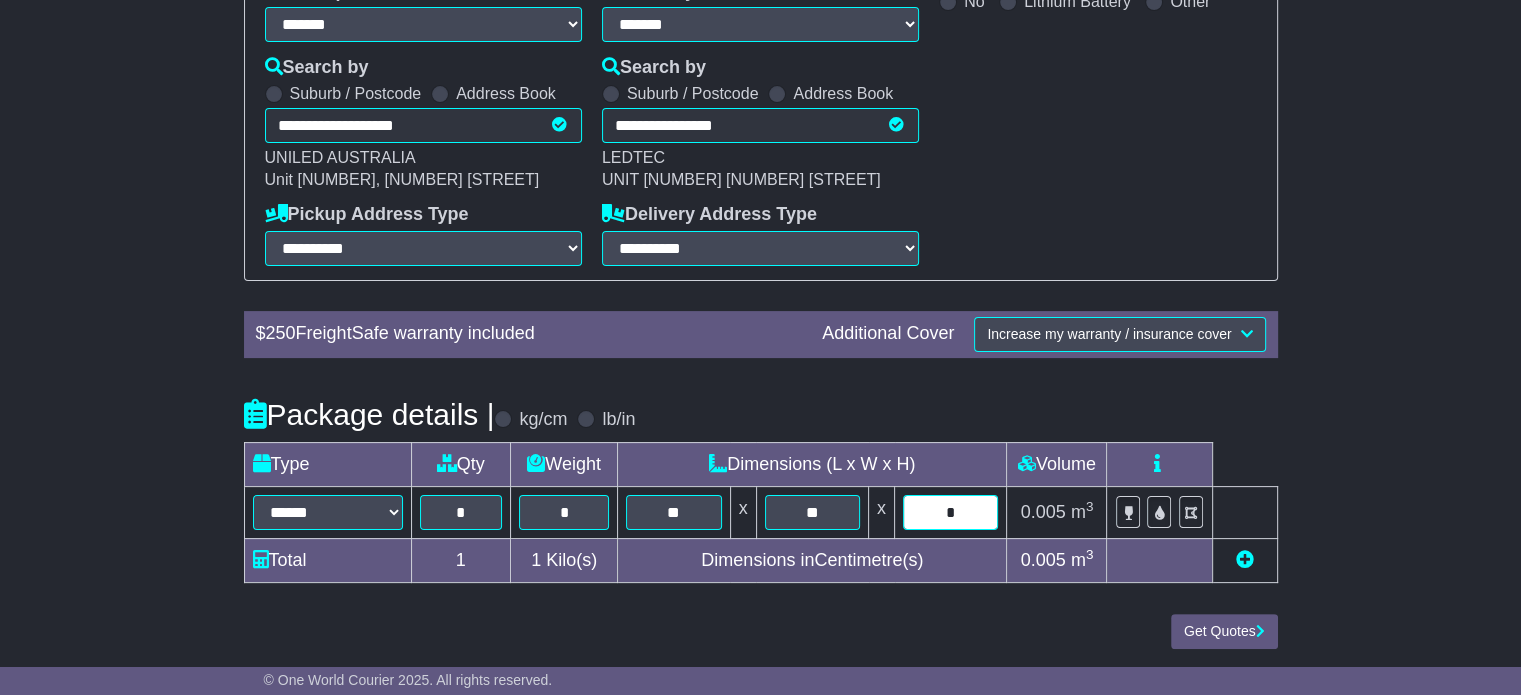 type on "*" 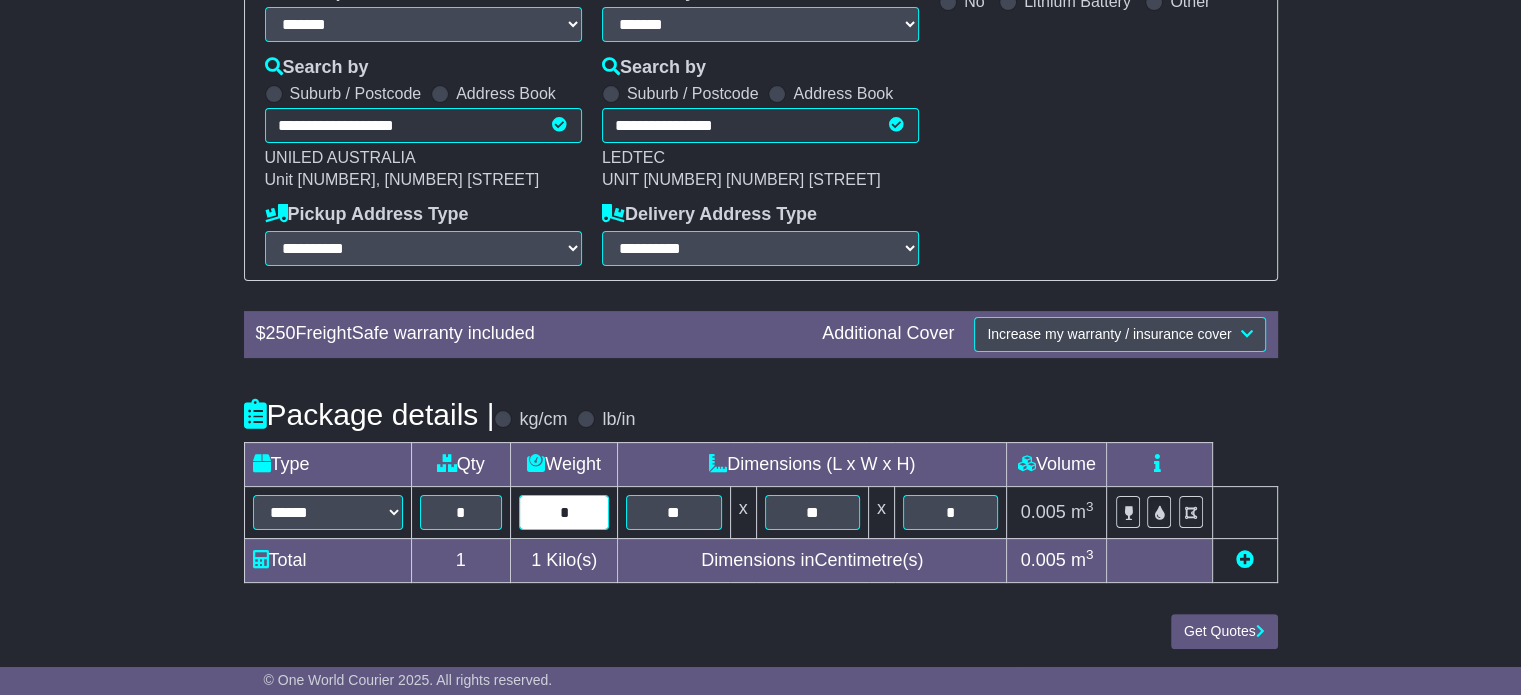 click on "*" at bounding box center [564, 512] 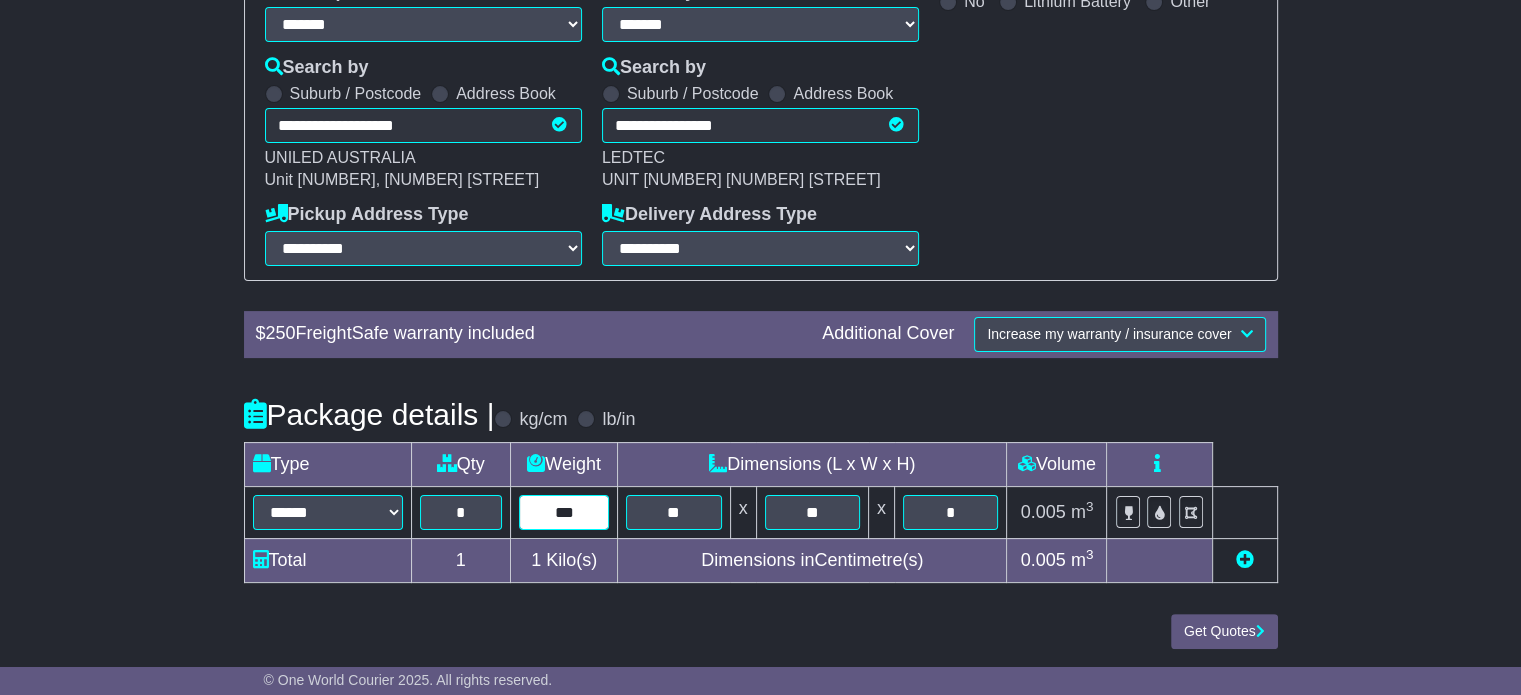 type on "***" 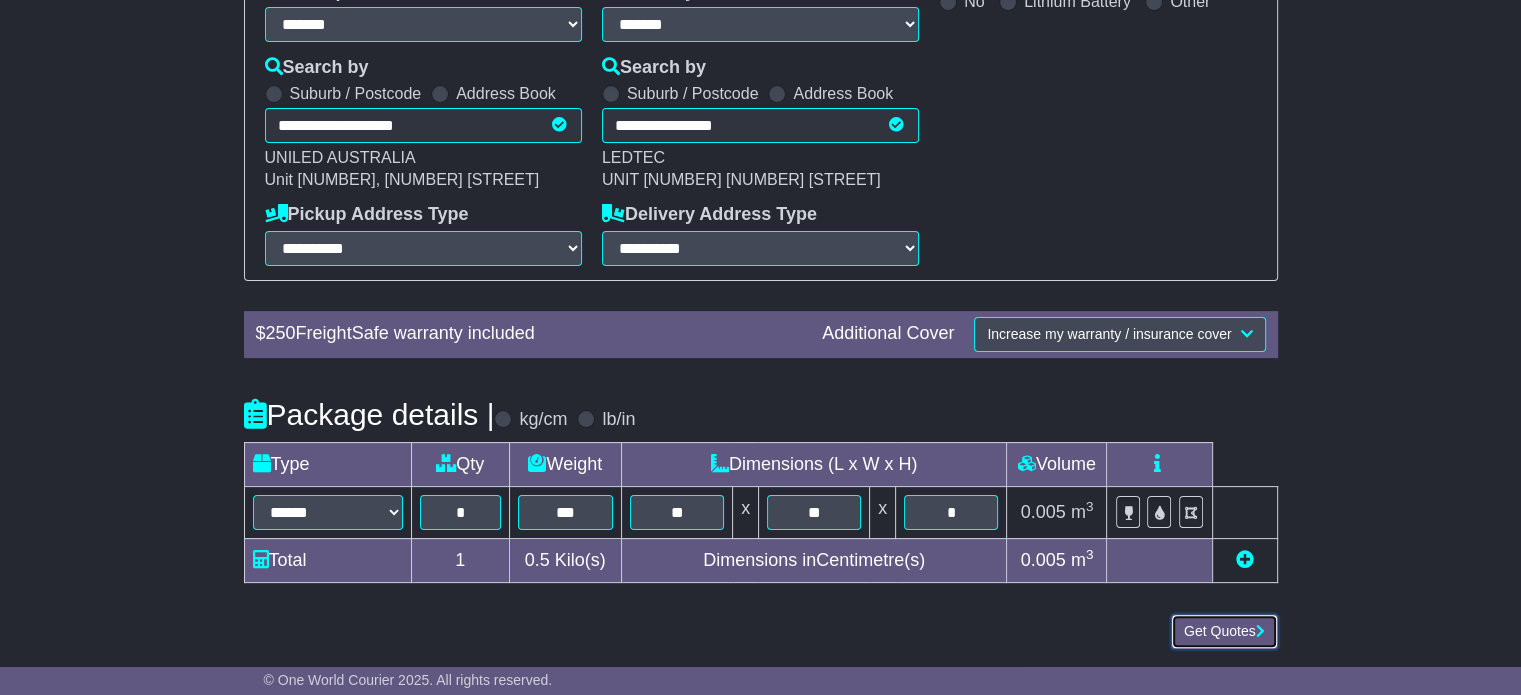 click on "Get Quotes" at bounding box center [1224, 631] 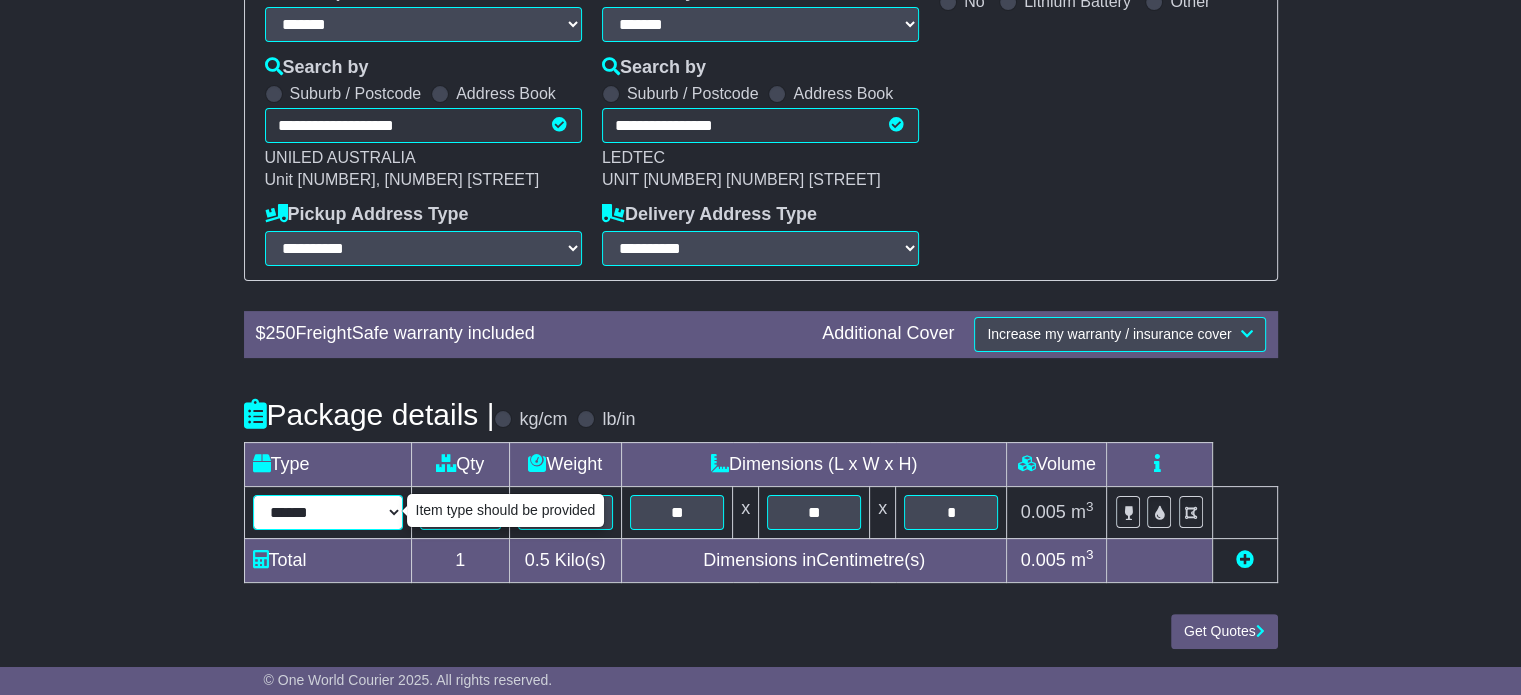 click on "****** ****** *** ******** ***** **** **** ****** *** *******" at bounding box center [328, 512] 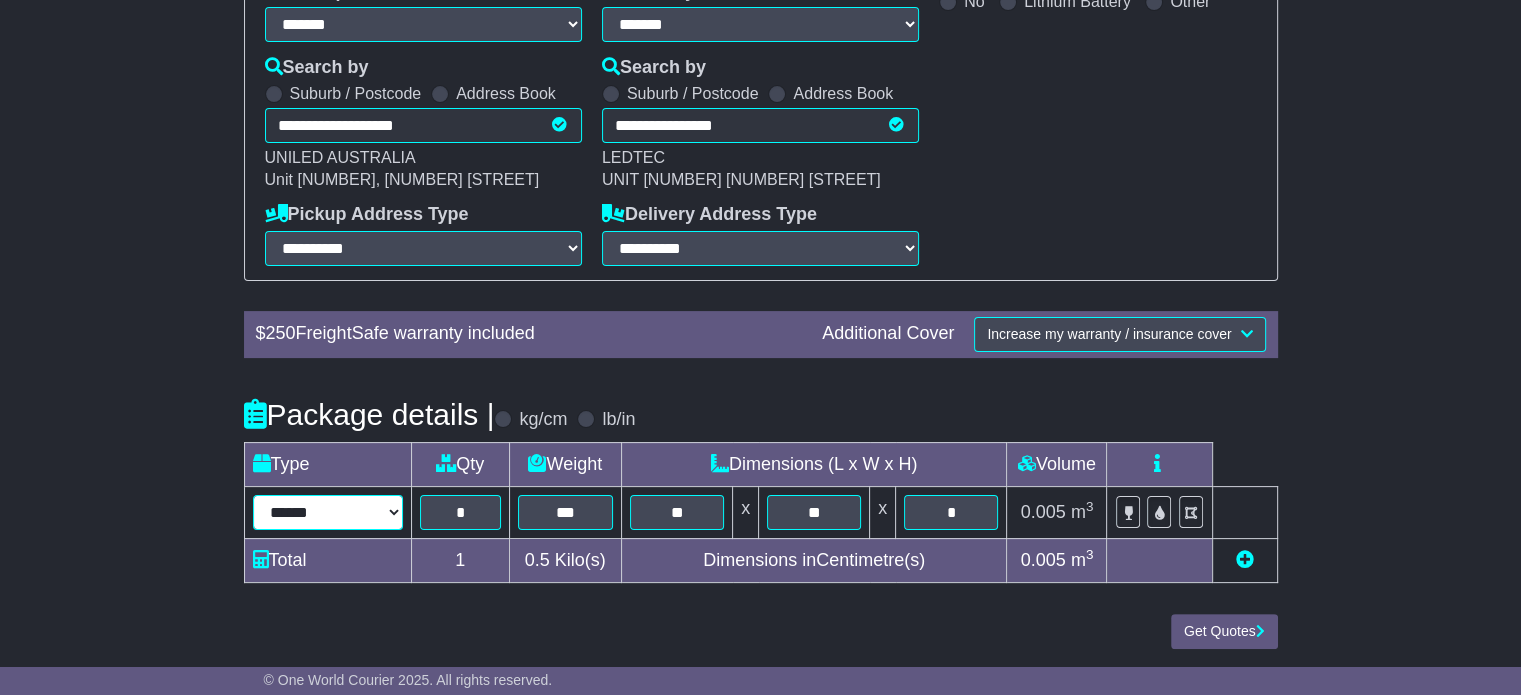 drag, startPoint x: 395, startPoint y: 511, endPoint x: 385, endPoint y: 518, distance: 12.206555 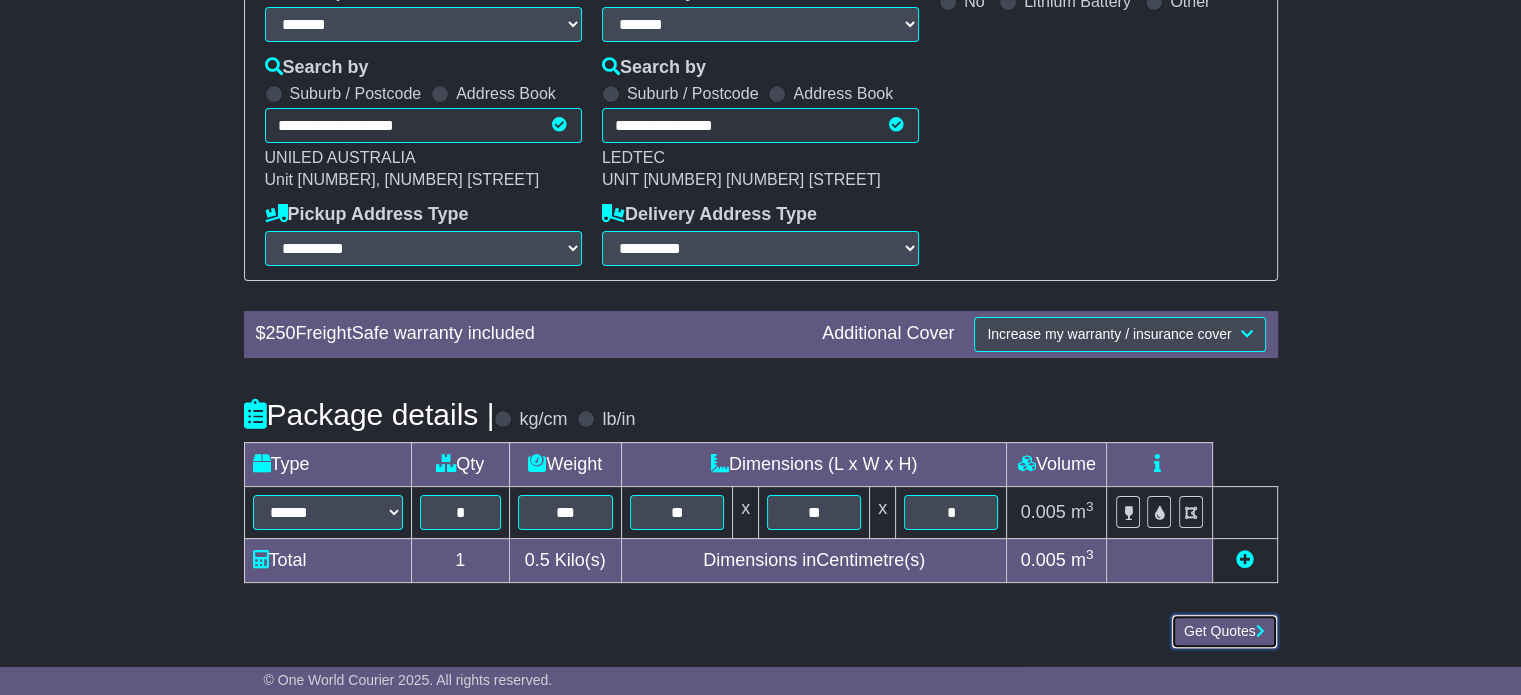 click on "Get Quotes" at bounding box center (1224, 631) 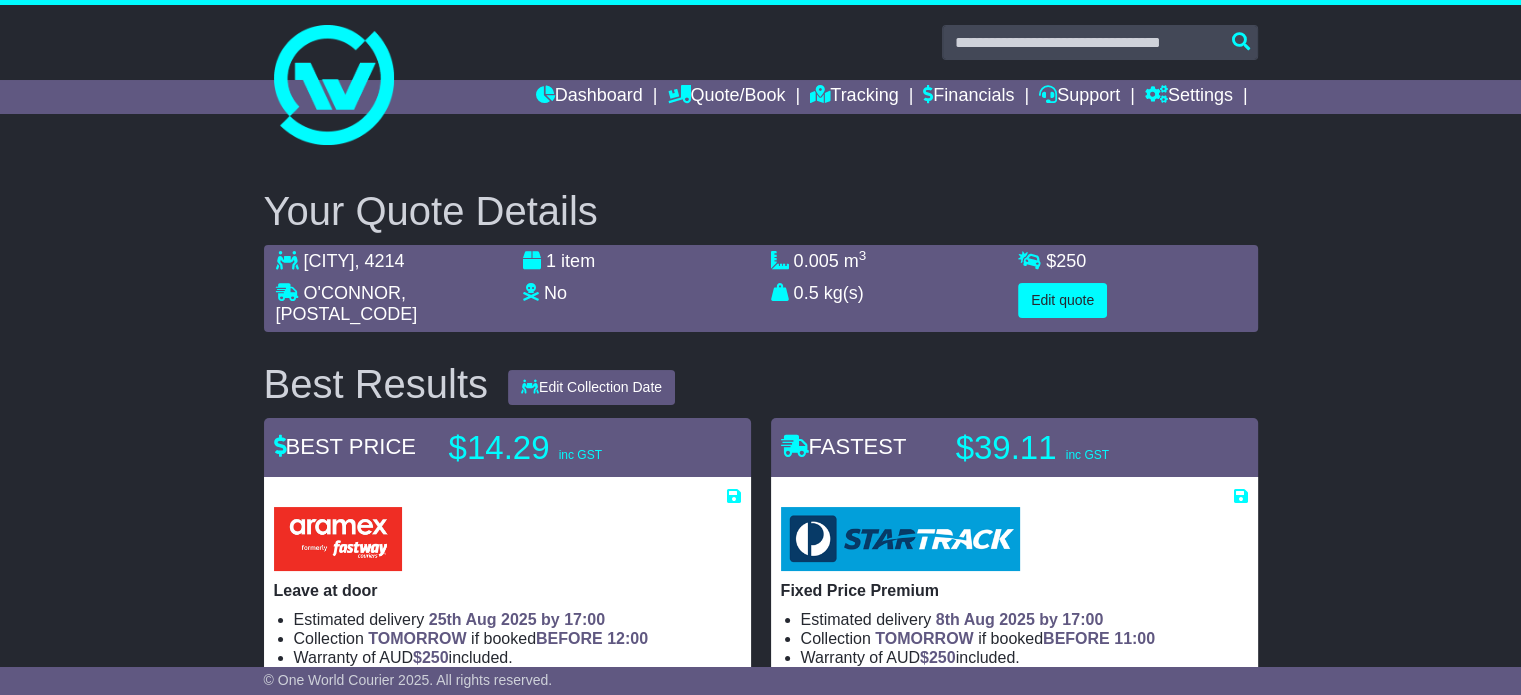 scroll, scrollTop: 200, scrollLeft: 0, axis: vertical 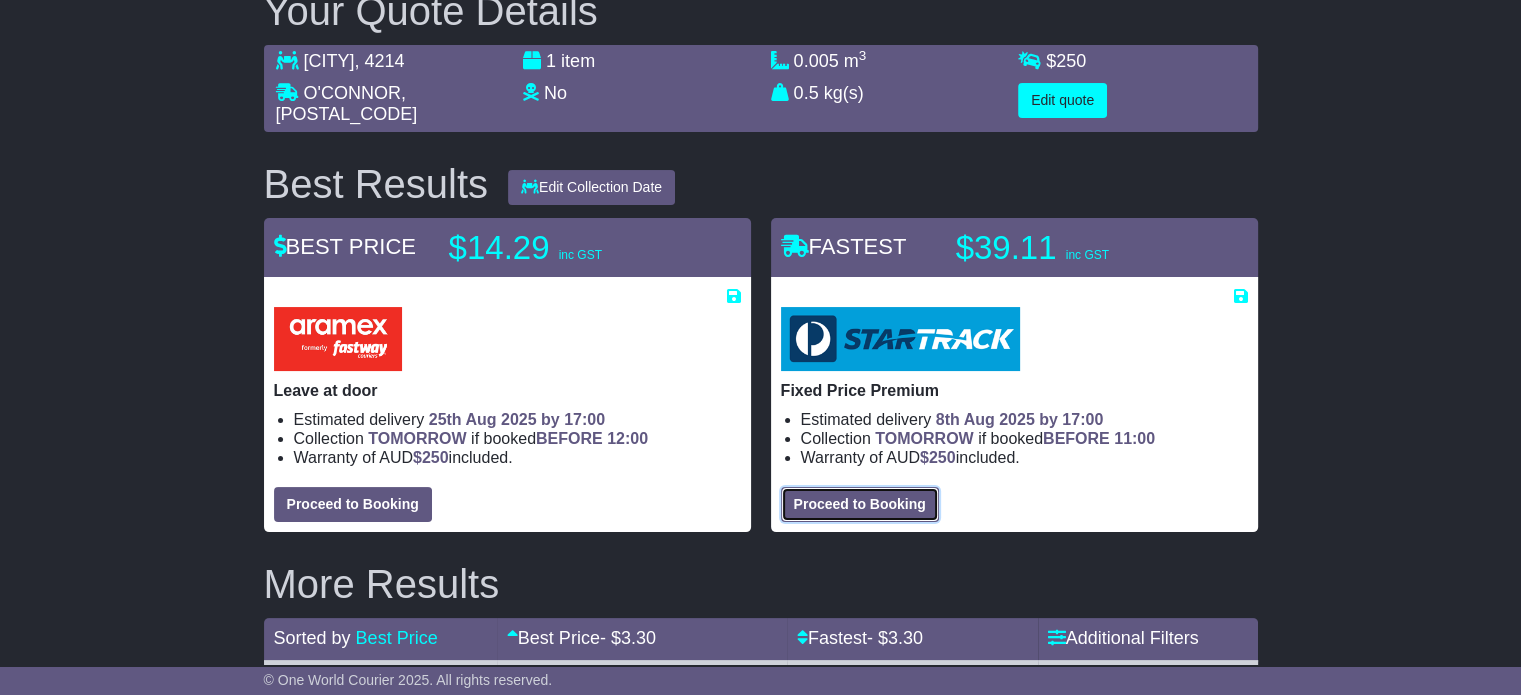 click on "Proceed to Booking" at bounding box center (860, 504) 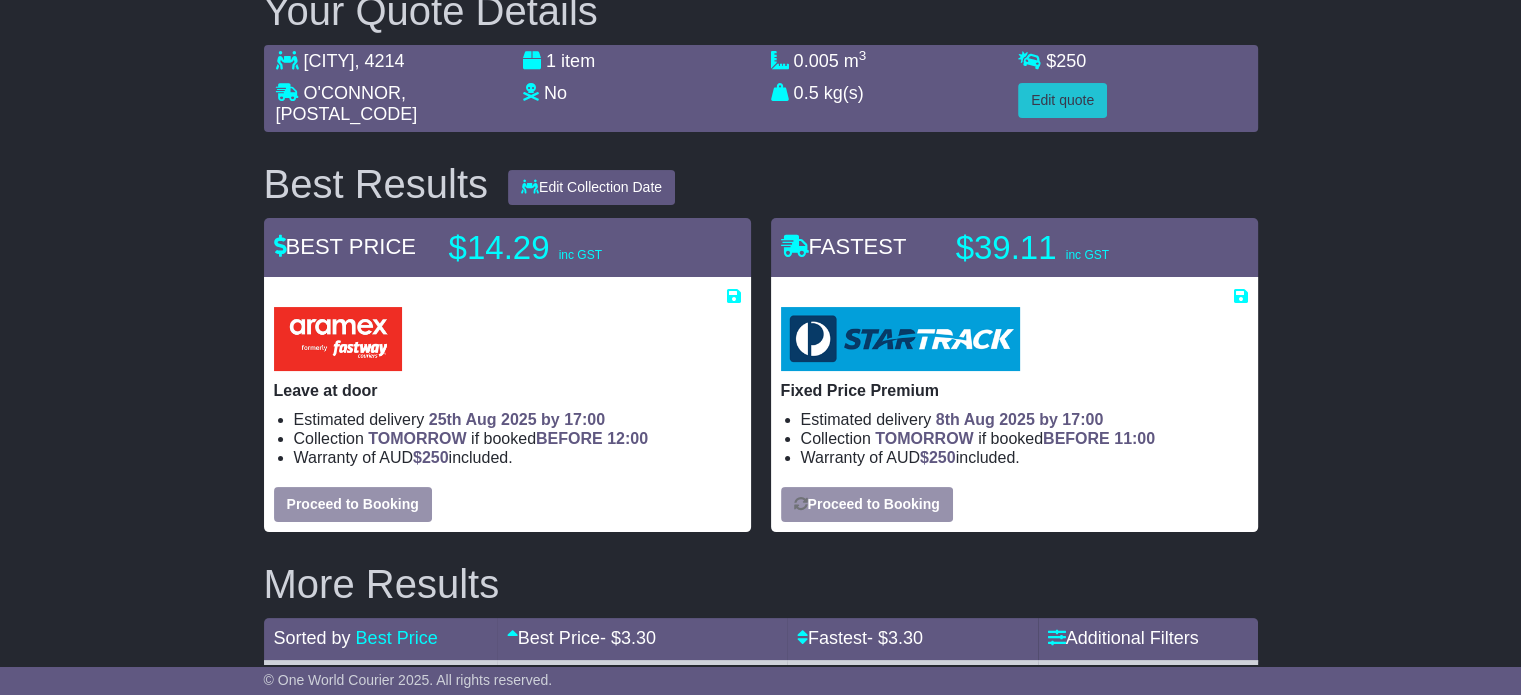 select on "****" 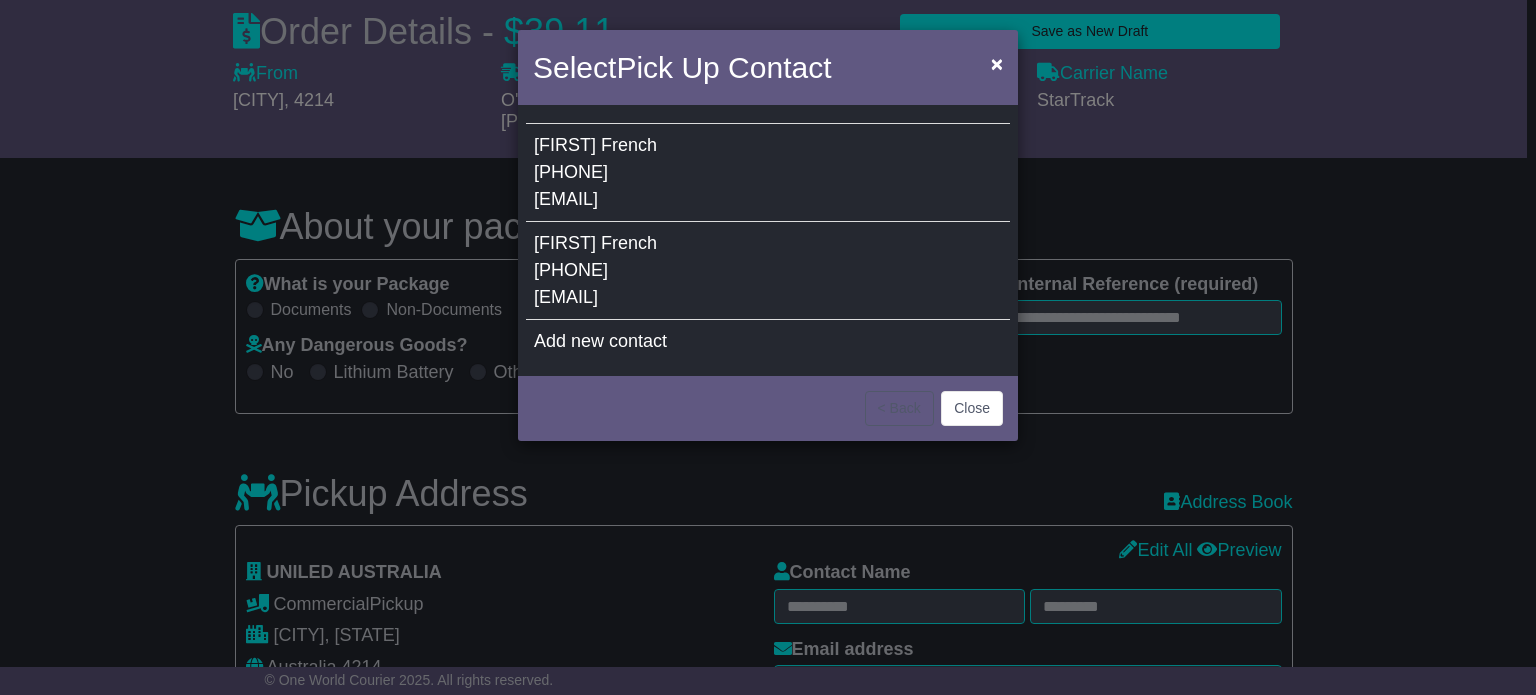 click on "[EMAIL]" at bounding box center [566, 297] 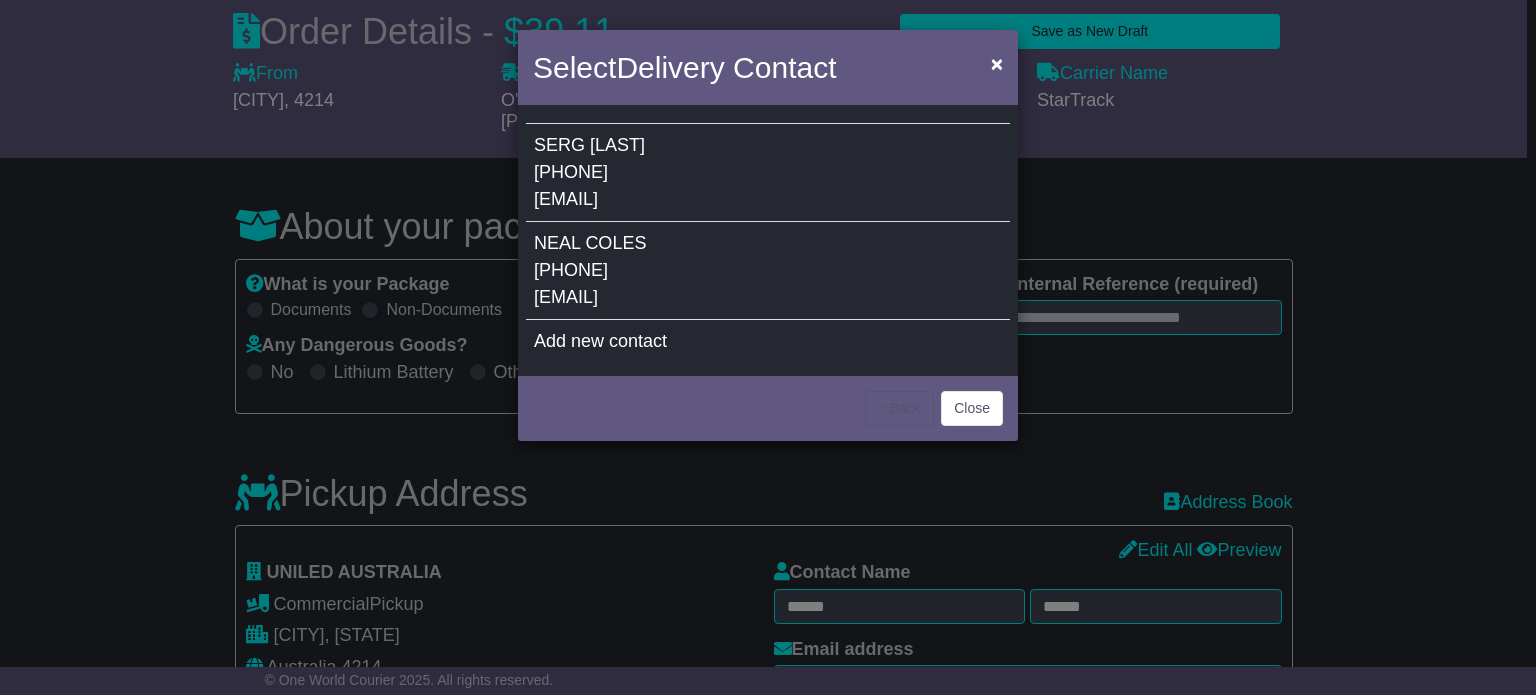 click on "COLES" at bounding box center (615, 243) 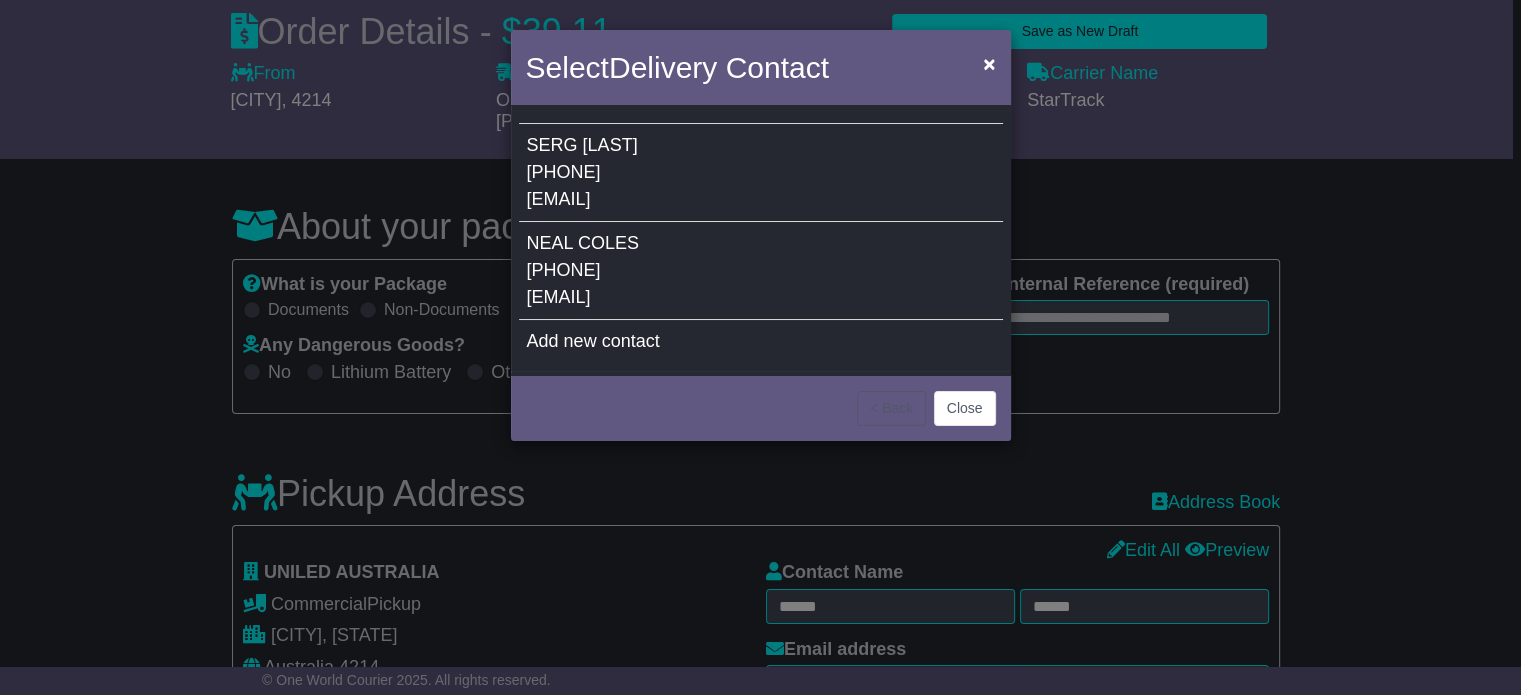 type on "****" 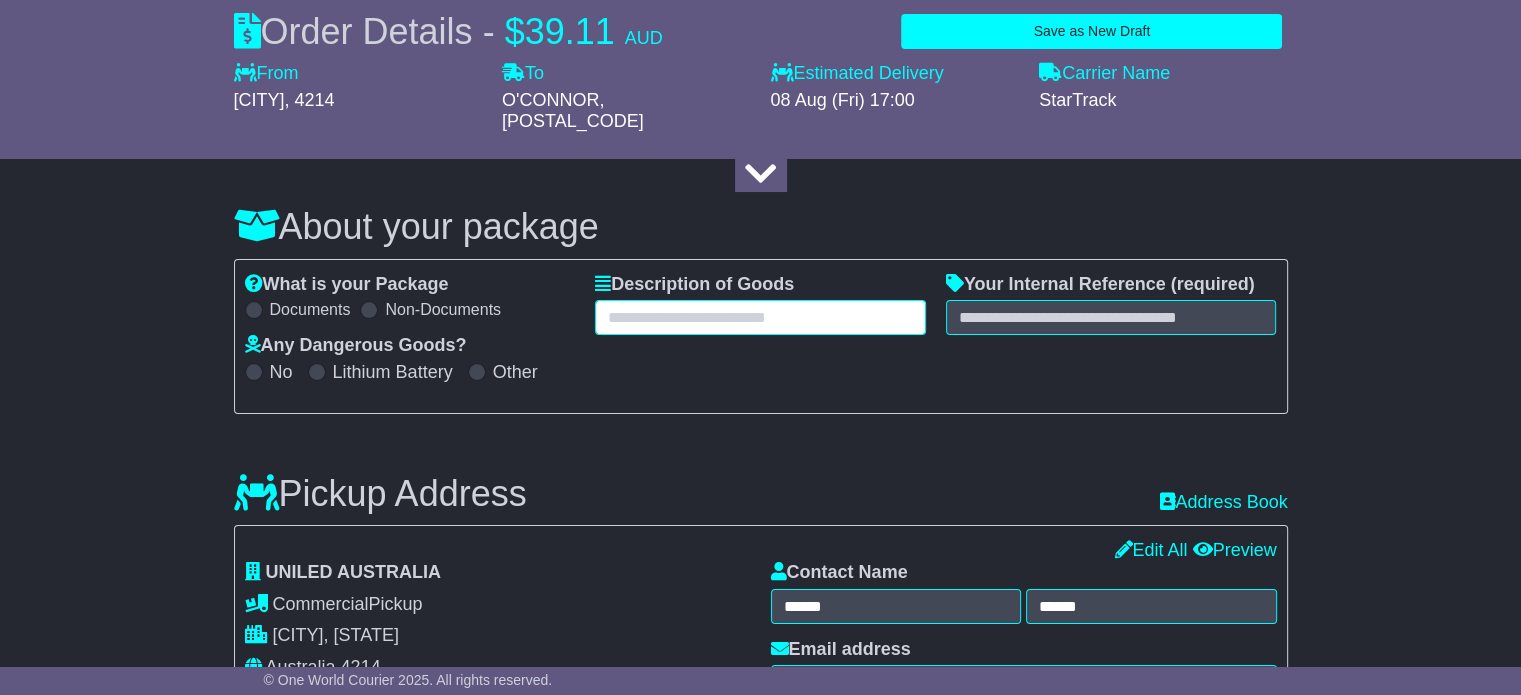 click at bounding box center [760, 317] 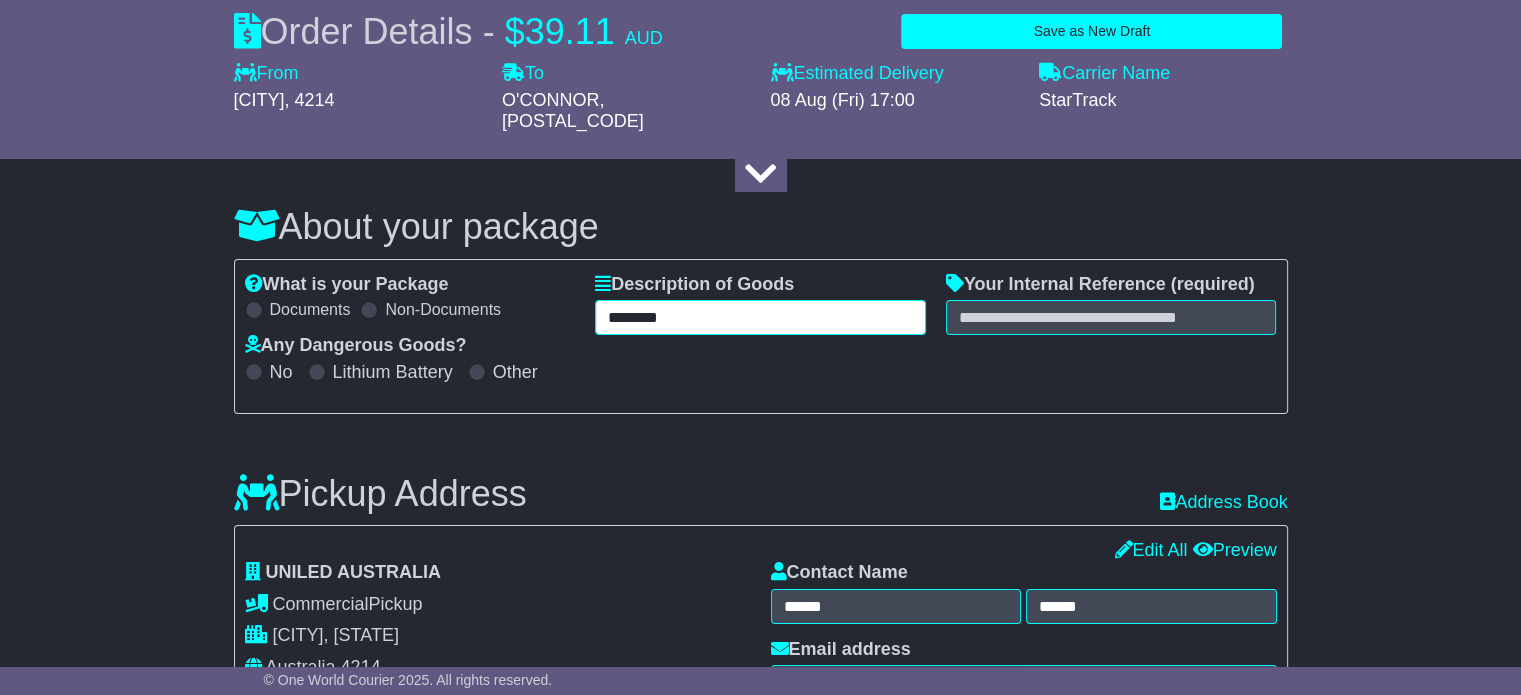 type on "********" 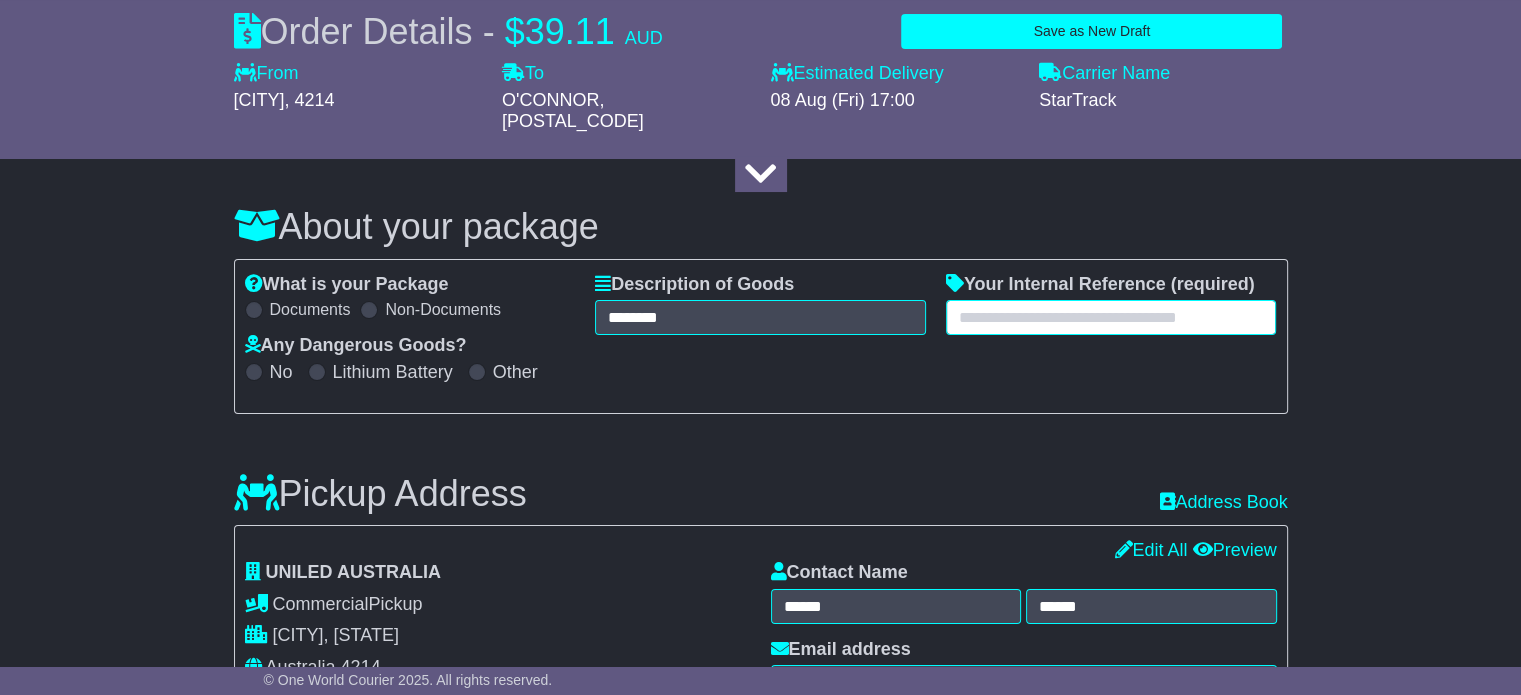 click at bounding box center (1111, 317) 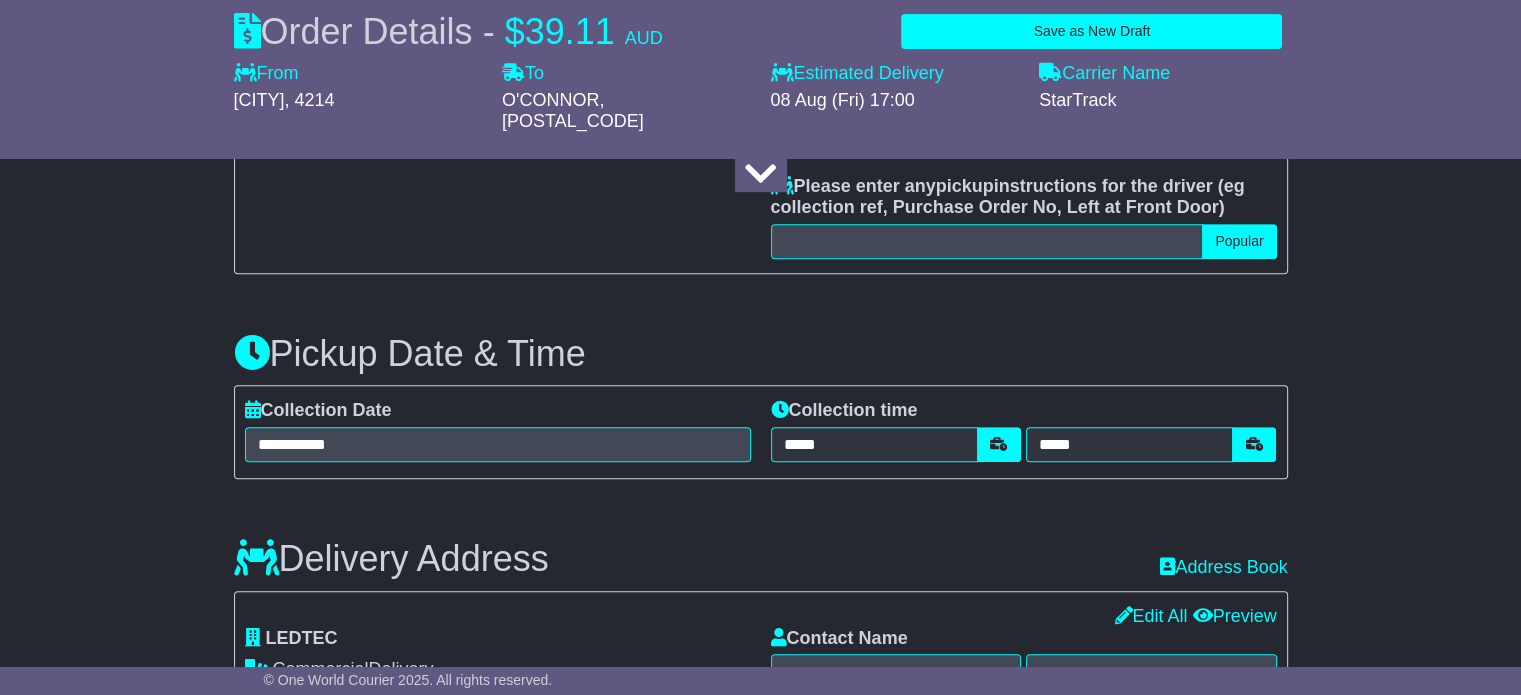 scroll, scrollTop: 900, scrollLeft: 0, axis: vertical 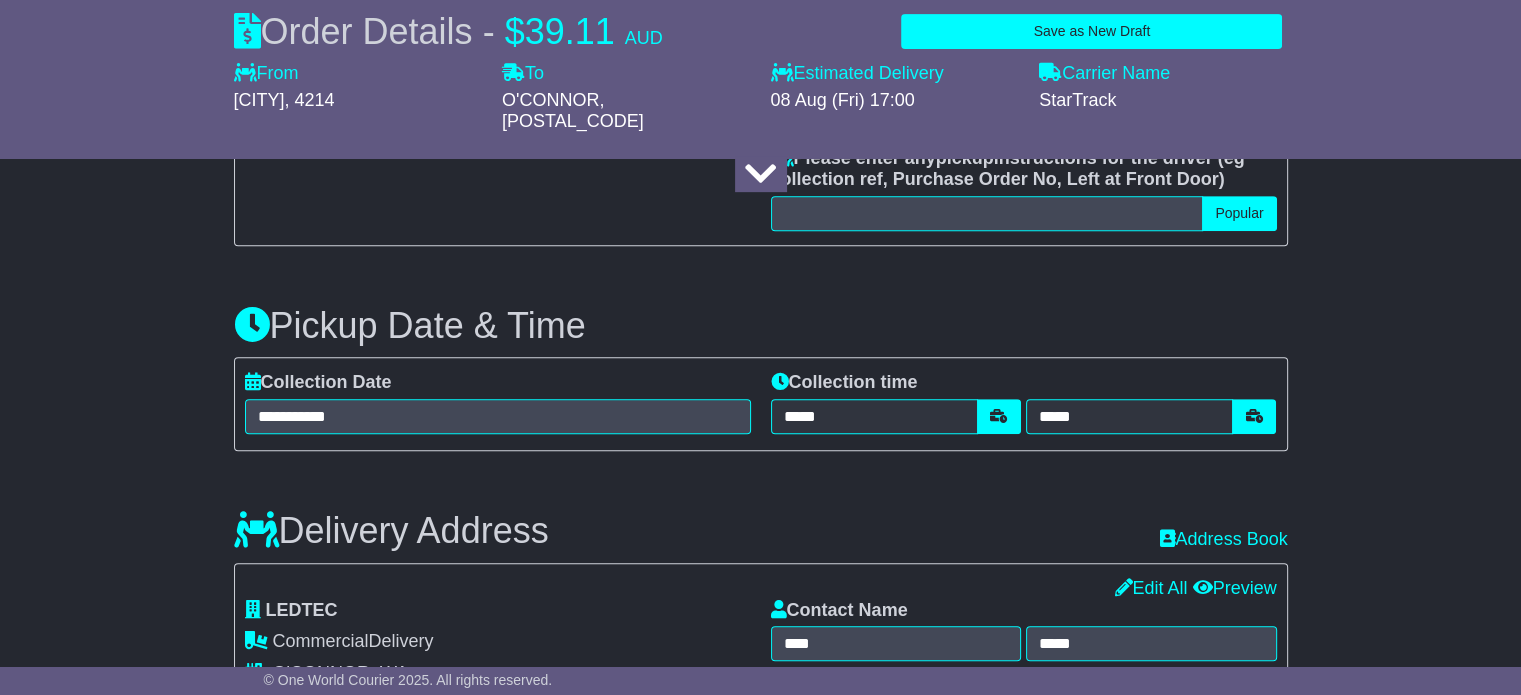 type on "******" 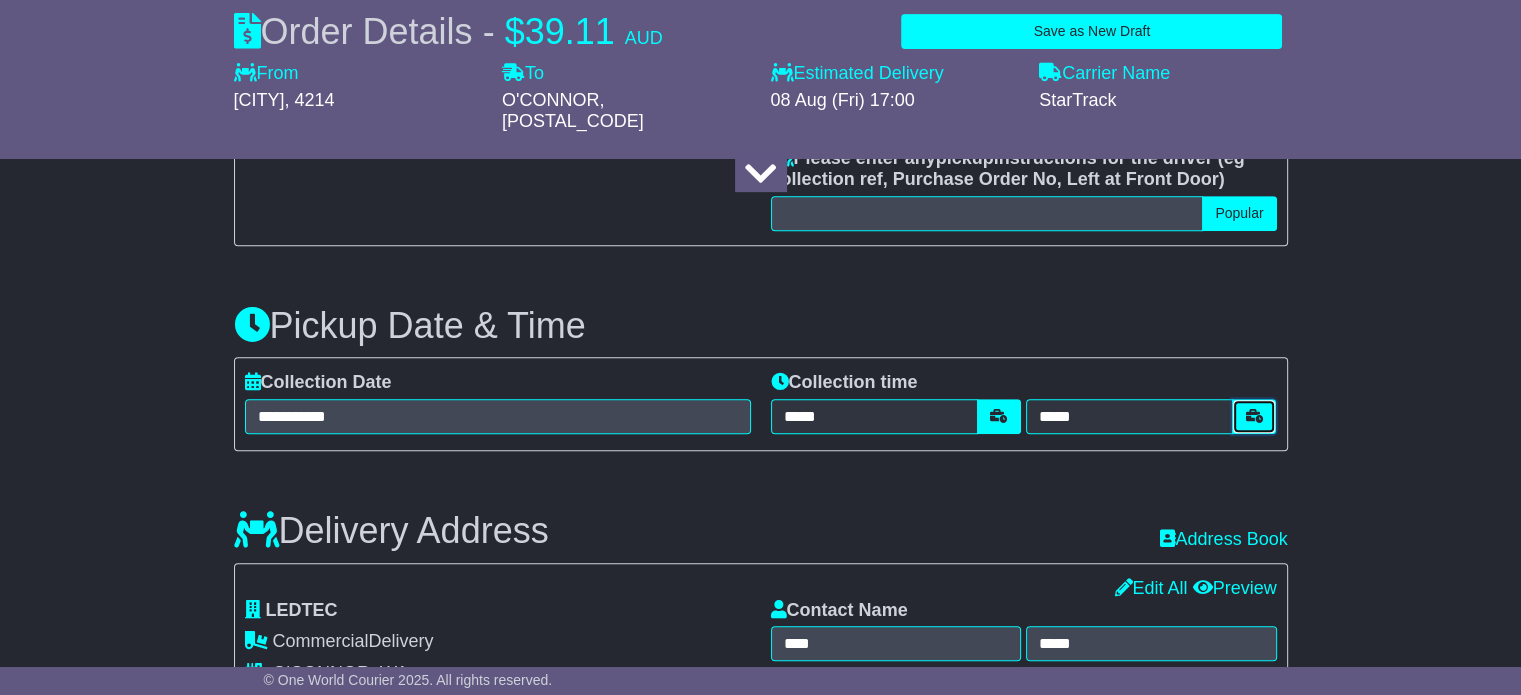 click at bounding box center (1254, 416) 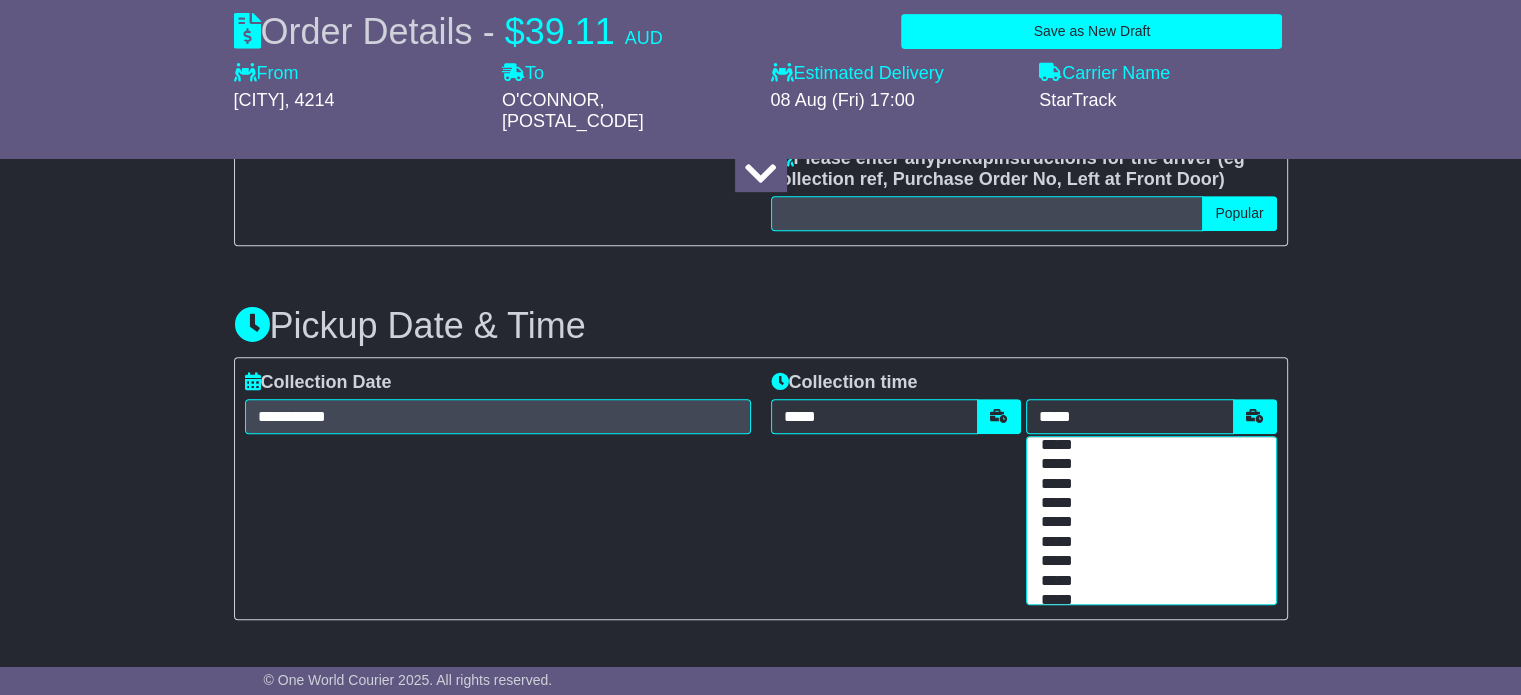 scroll, scrollTop: 500, scrollLeft: 0, axis: vertical 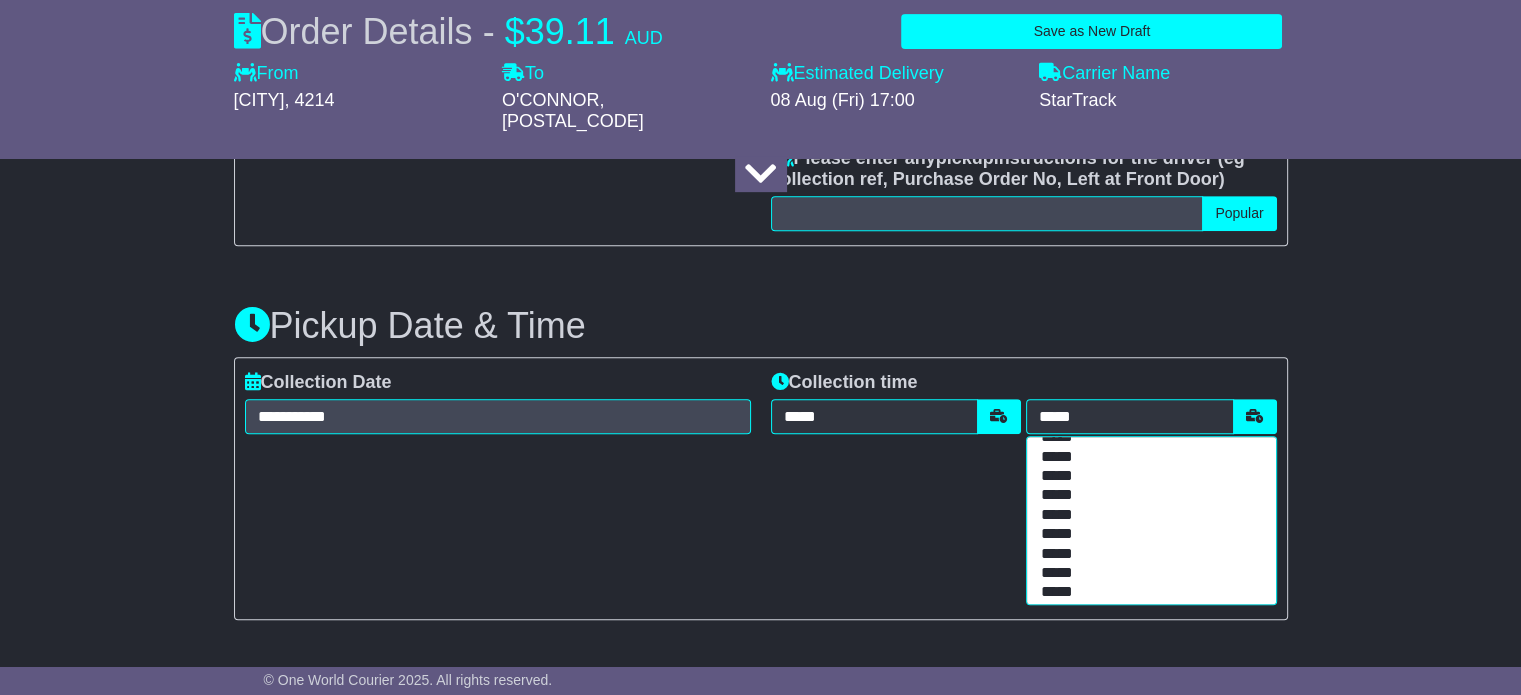 click on "*****" at bounding box center [1147, 457] 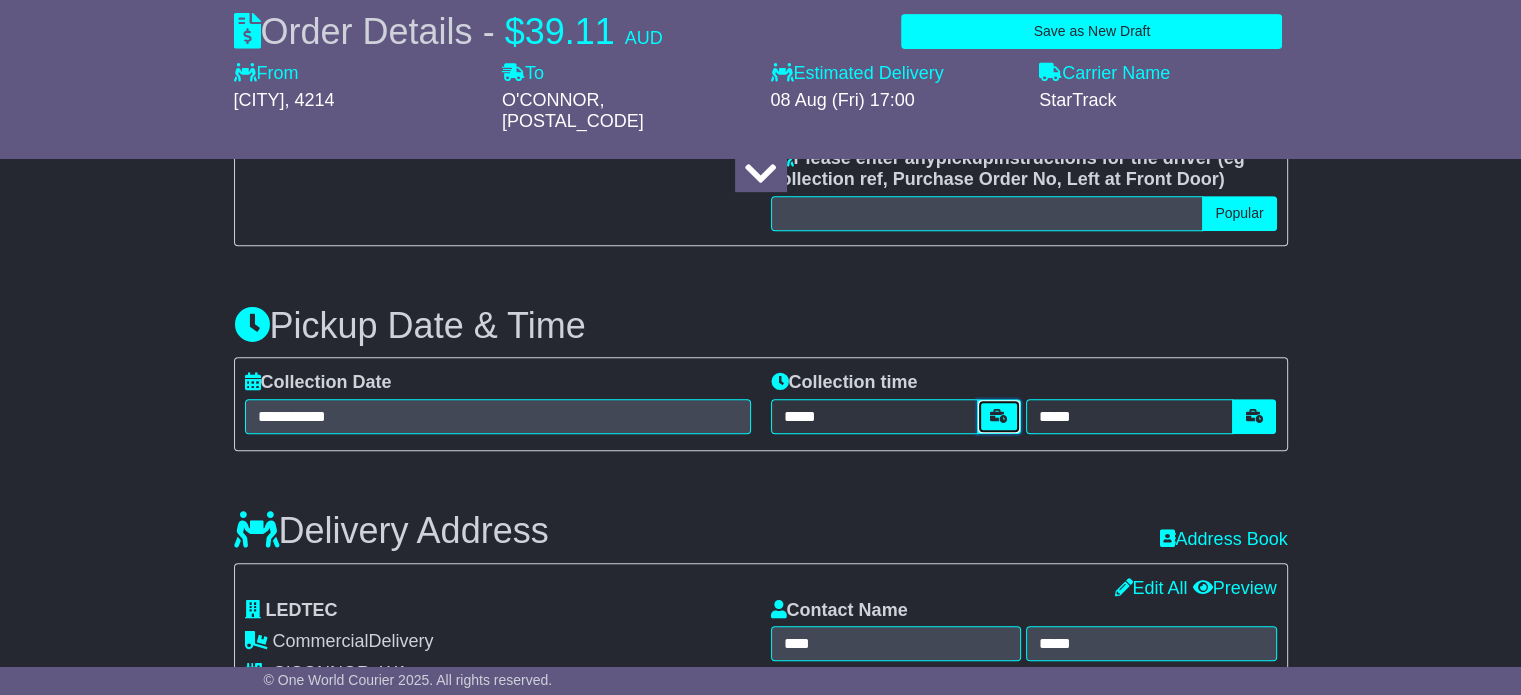 click at bounding box center (999, 416) 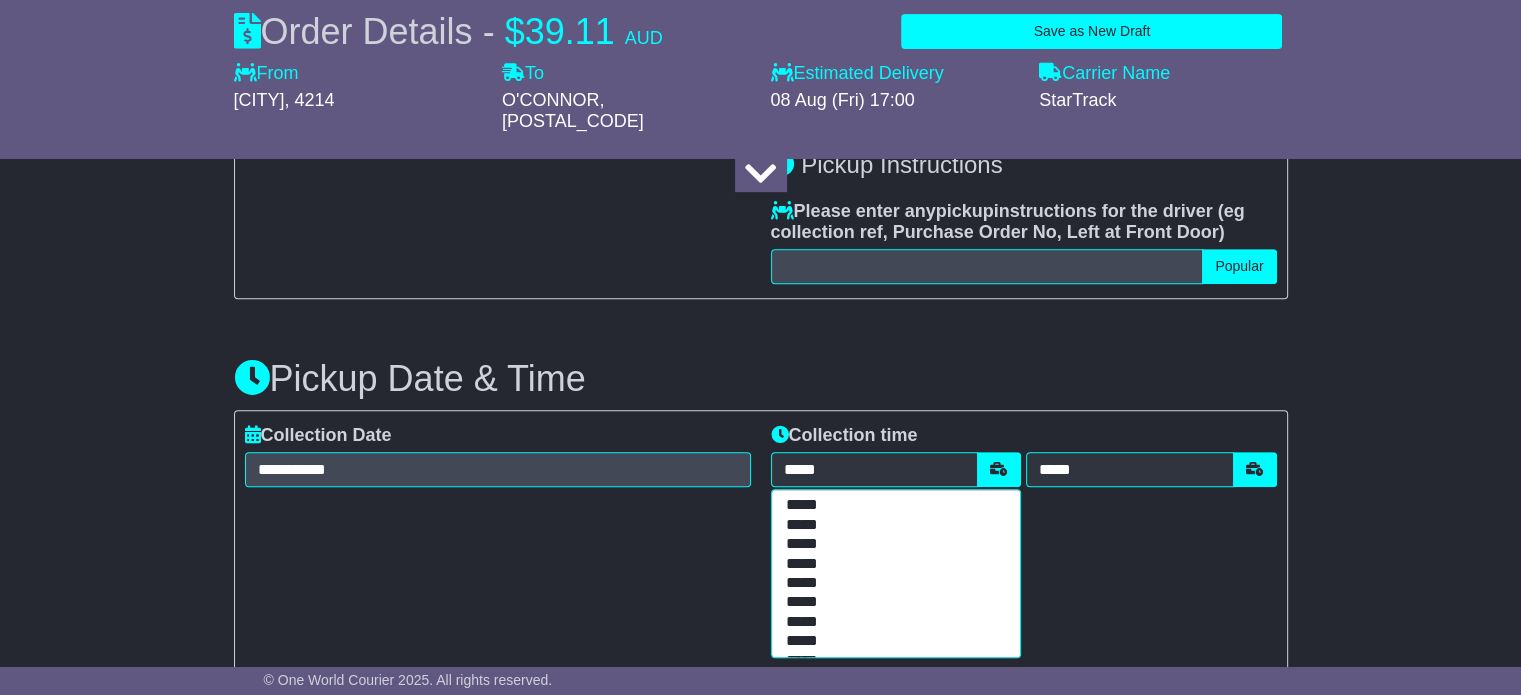 scroll, scrollTop: 800, scrollLeft: 0, axis: vertical 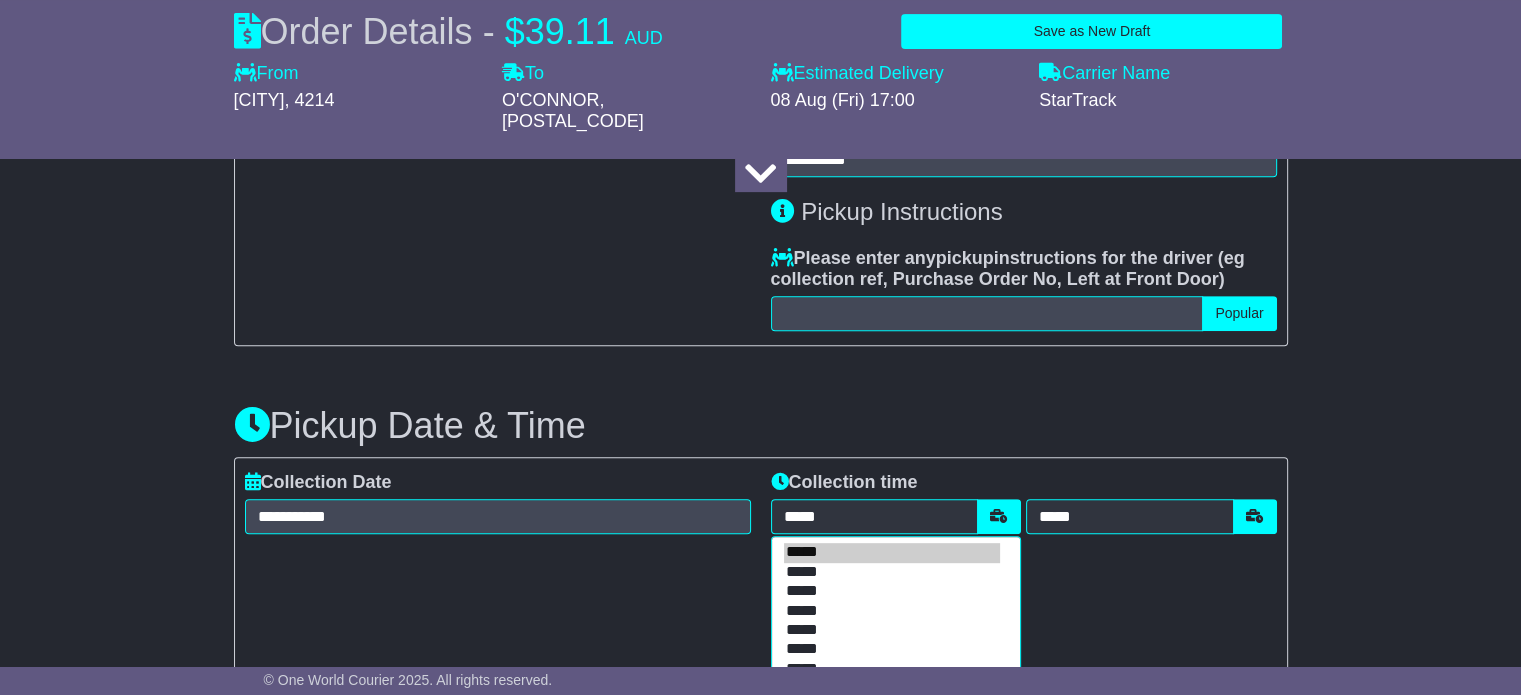 click on "*****" at bounding box center (892, 552) 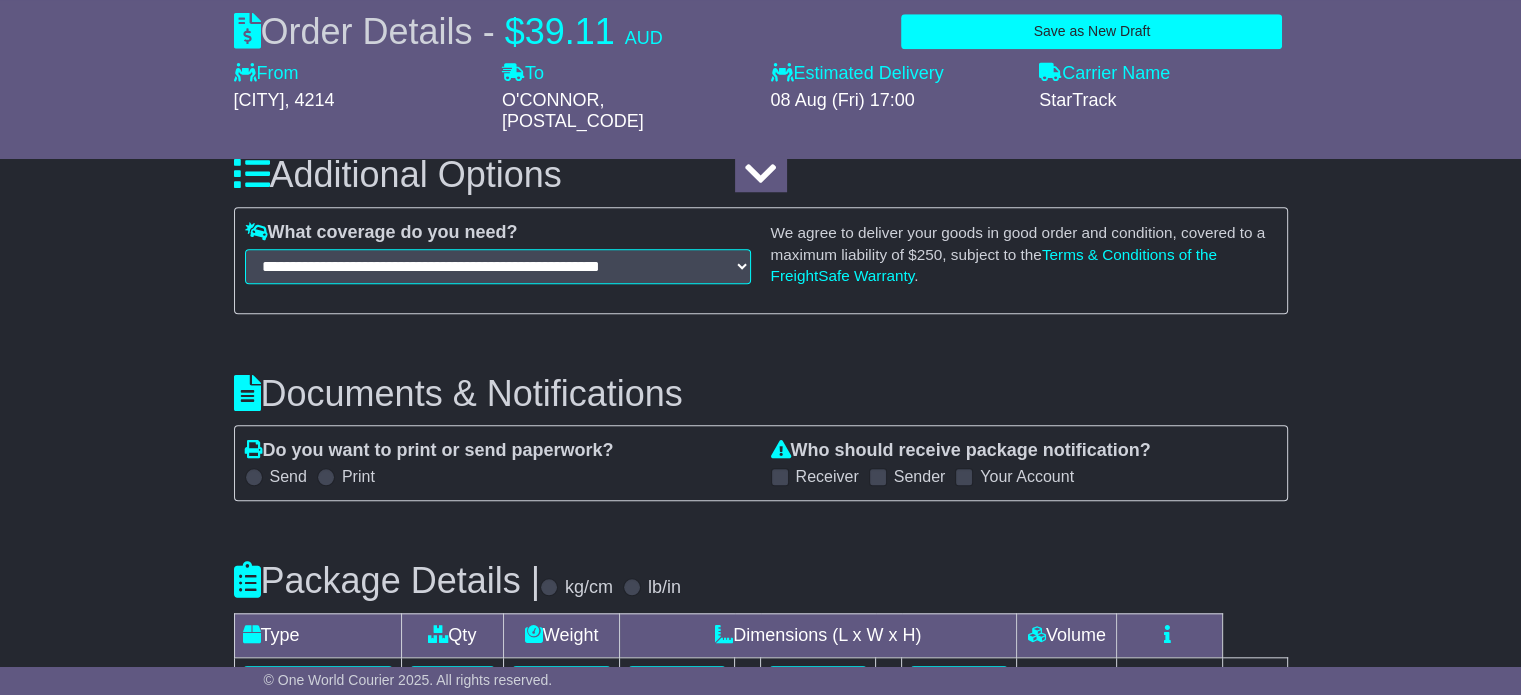 scroll, scrollTop: 1800, scrollLeft: 0, axis: vertical 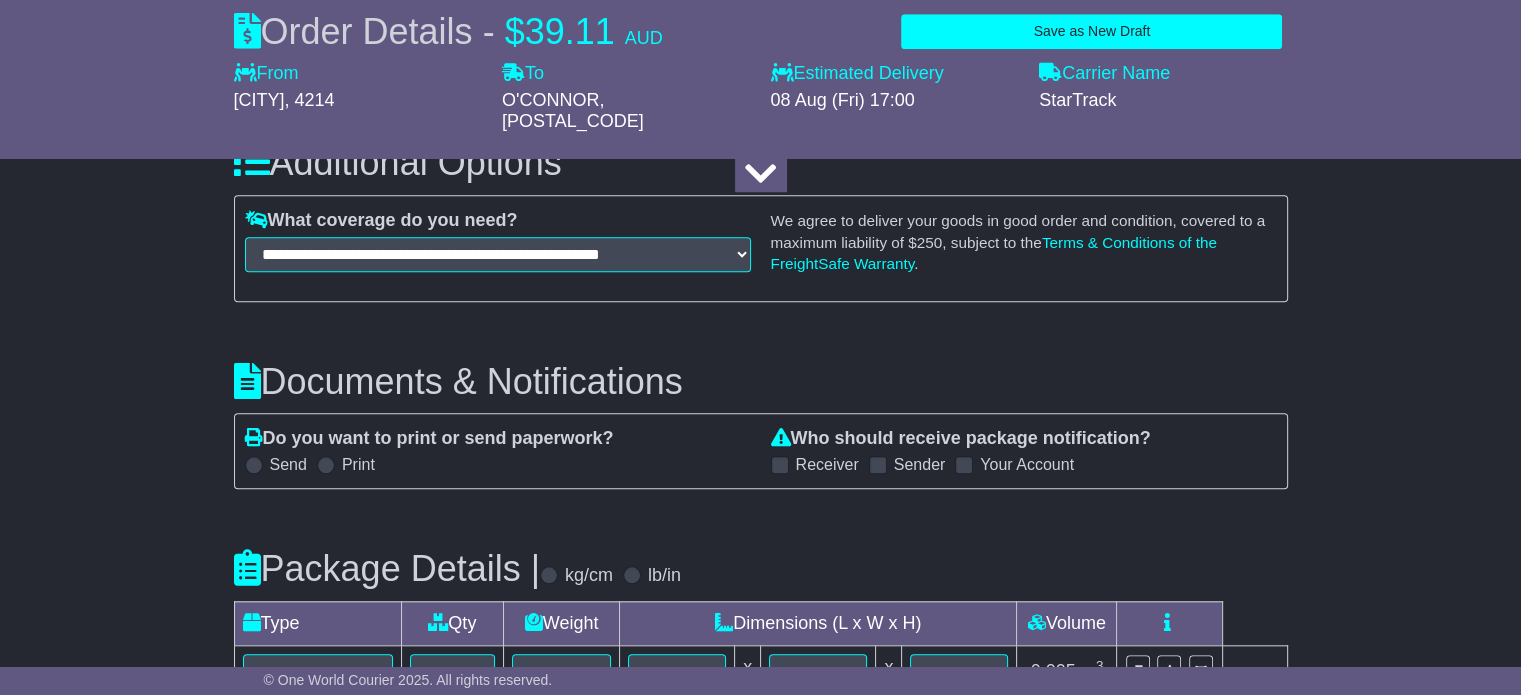click at bounding box center [878, 465] 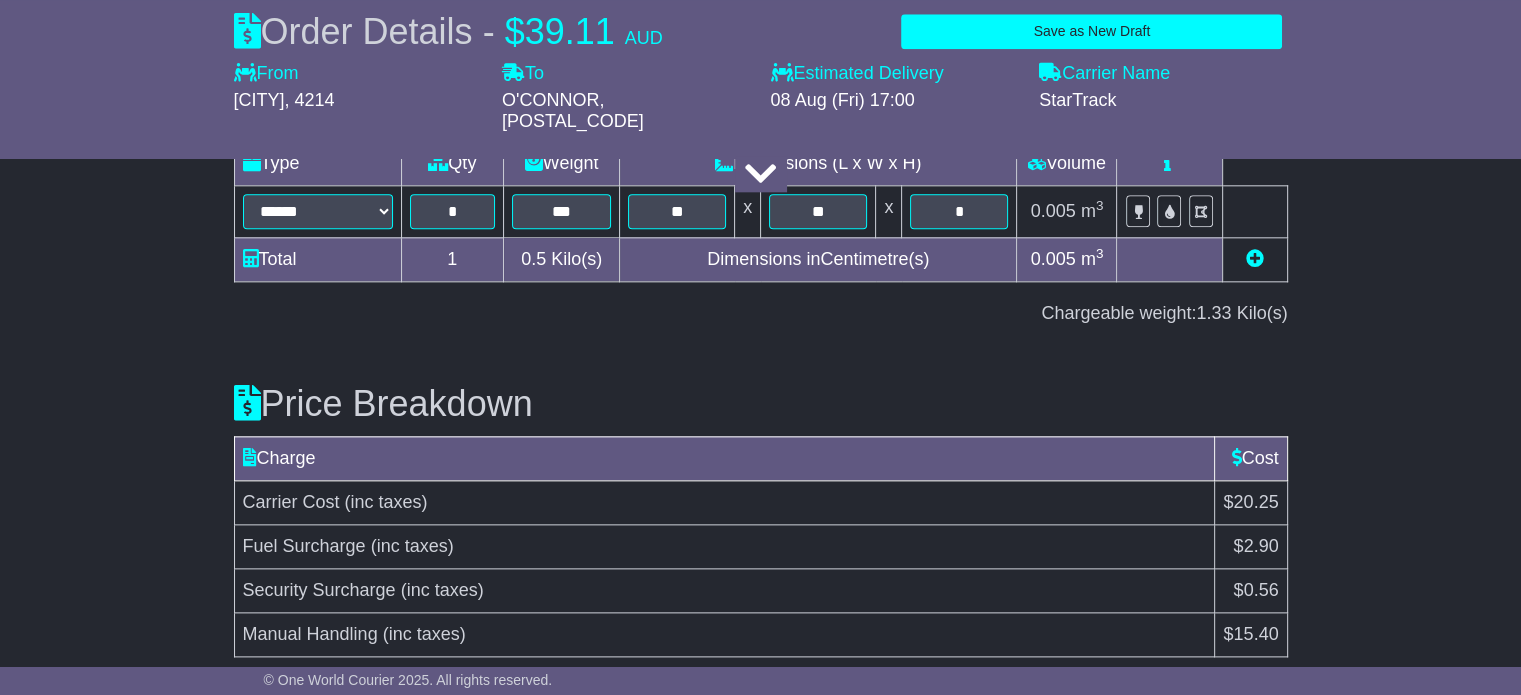 scroll, scrollTop: 2322, scrollLeft: 0, axis: vertical 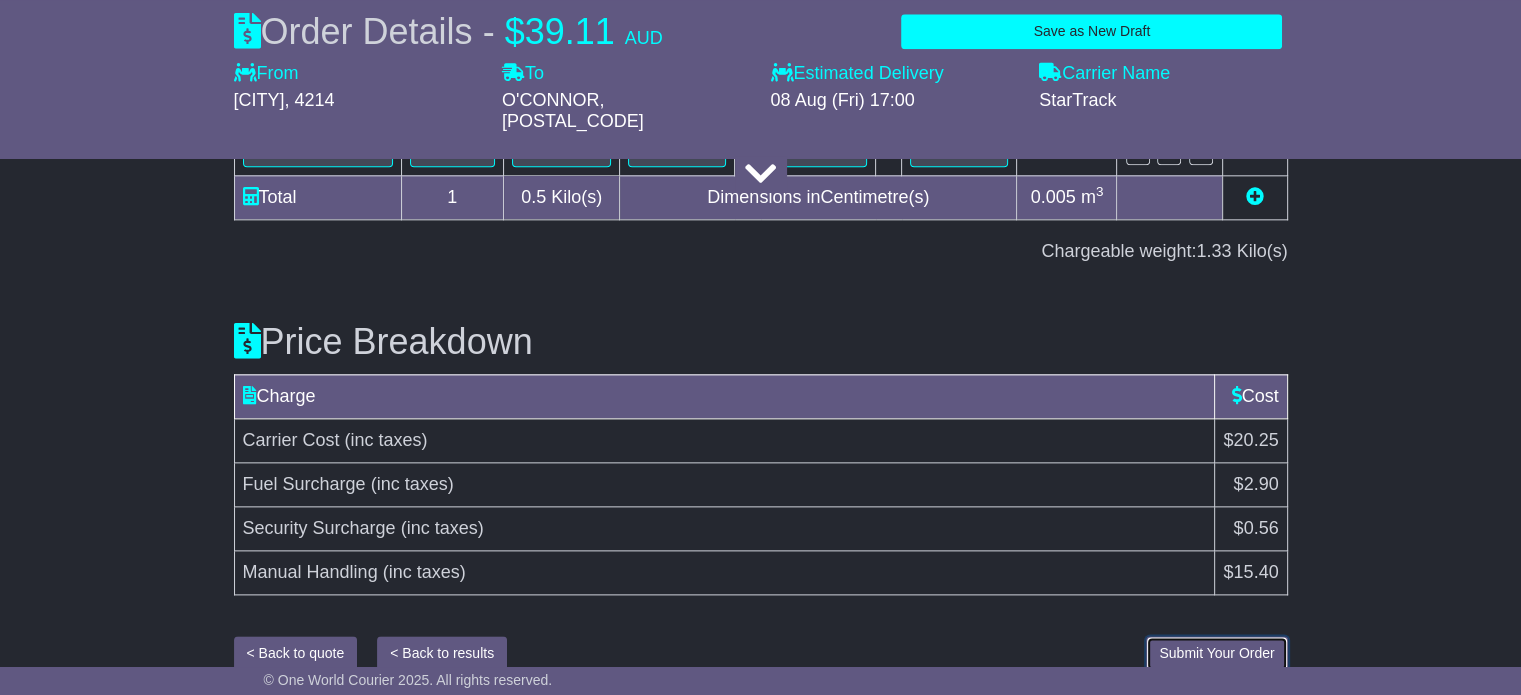 click on "Submit Your Order" at bounding box center (1216, 653) 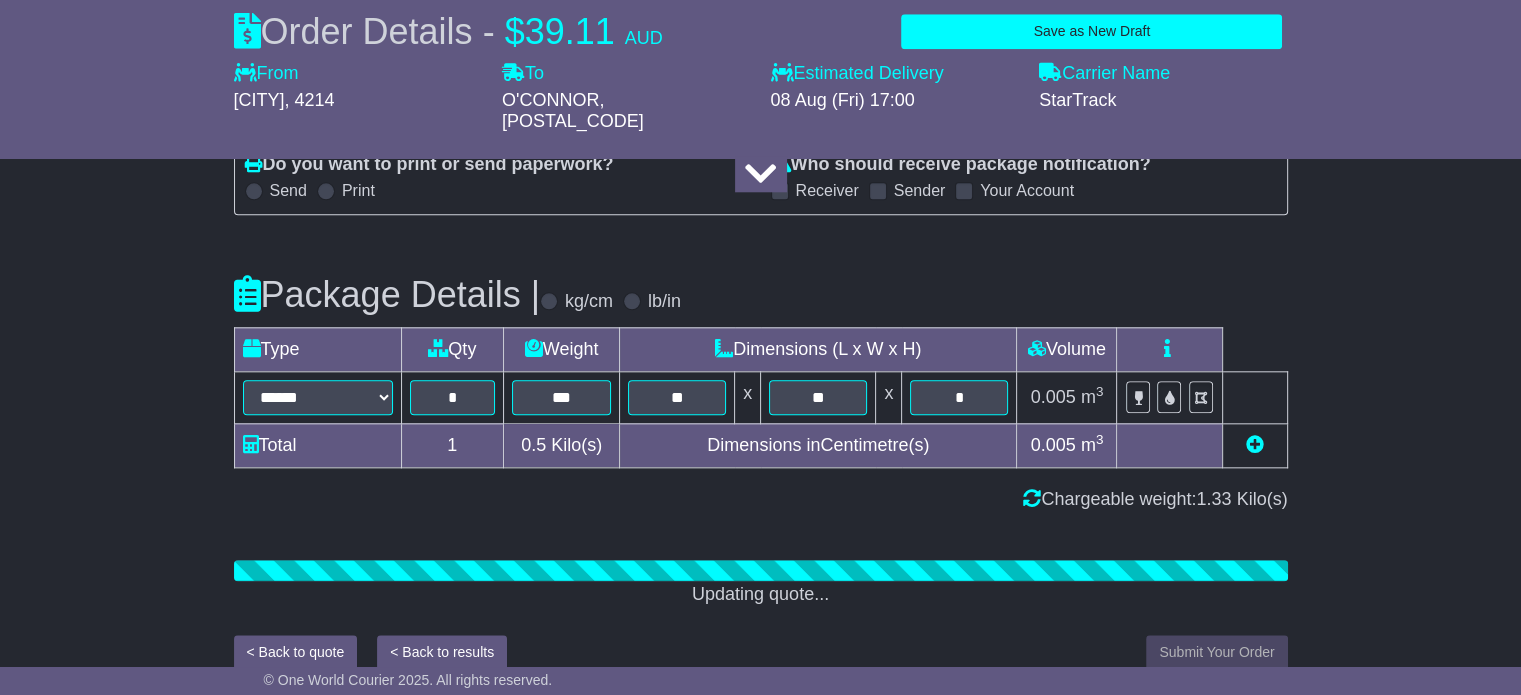 scroll, scrollTop: 2322, scrollLeft: 0, axis: vertical 